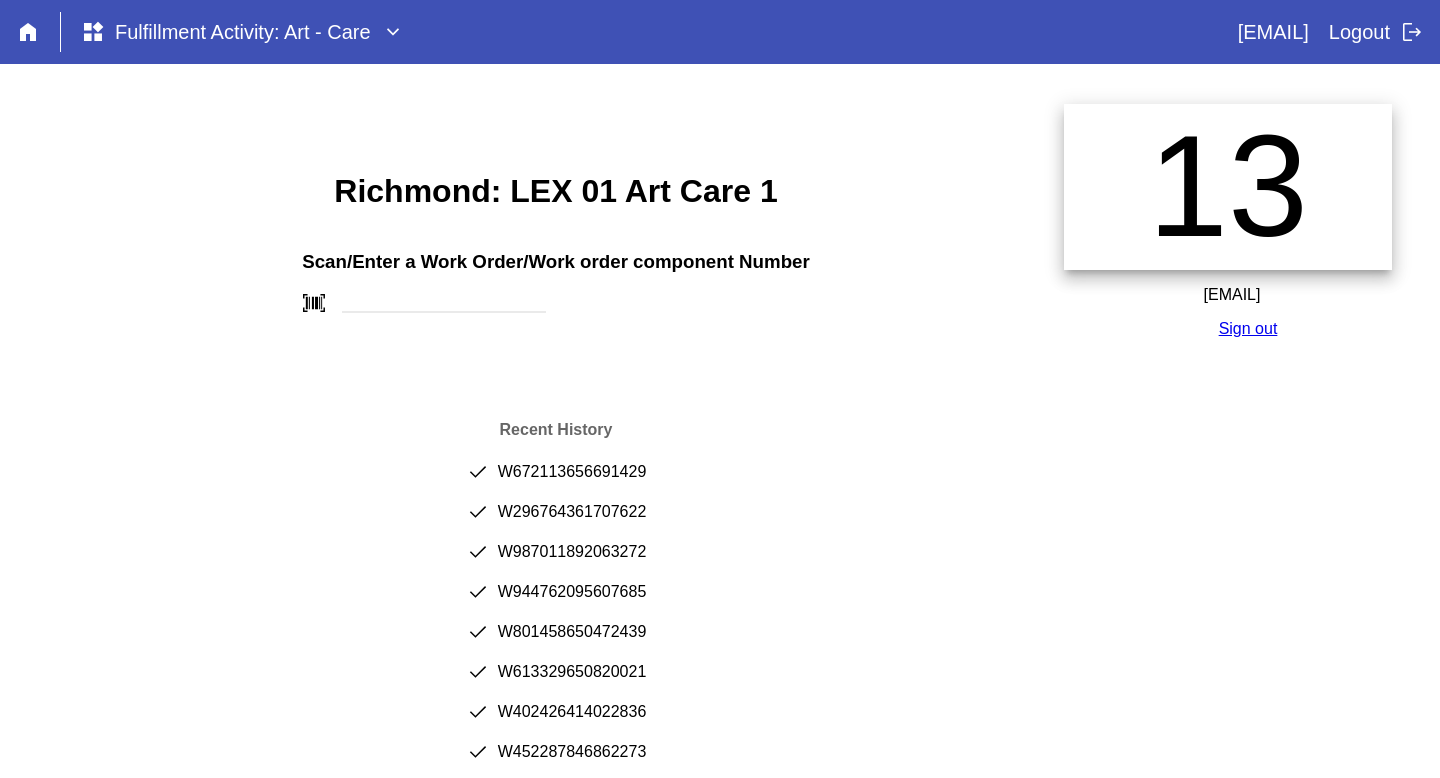 scroll, scrollTop: 0, scrollLeft: 0, axis: both 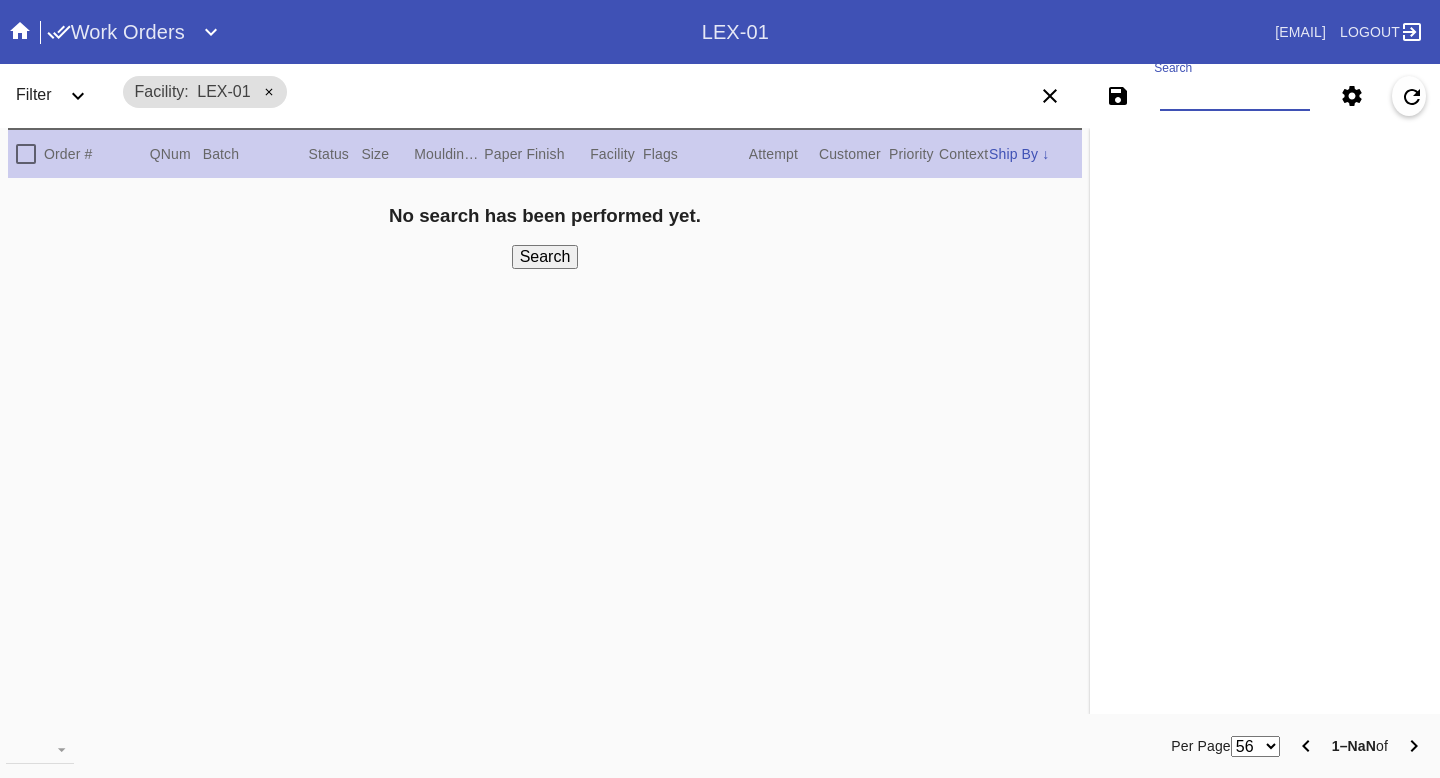 click on "Search" at bounding box center (1235, 96) 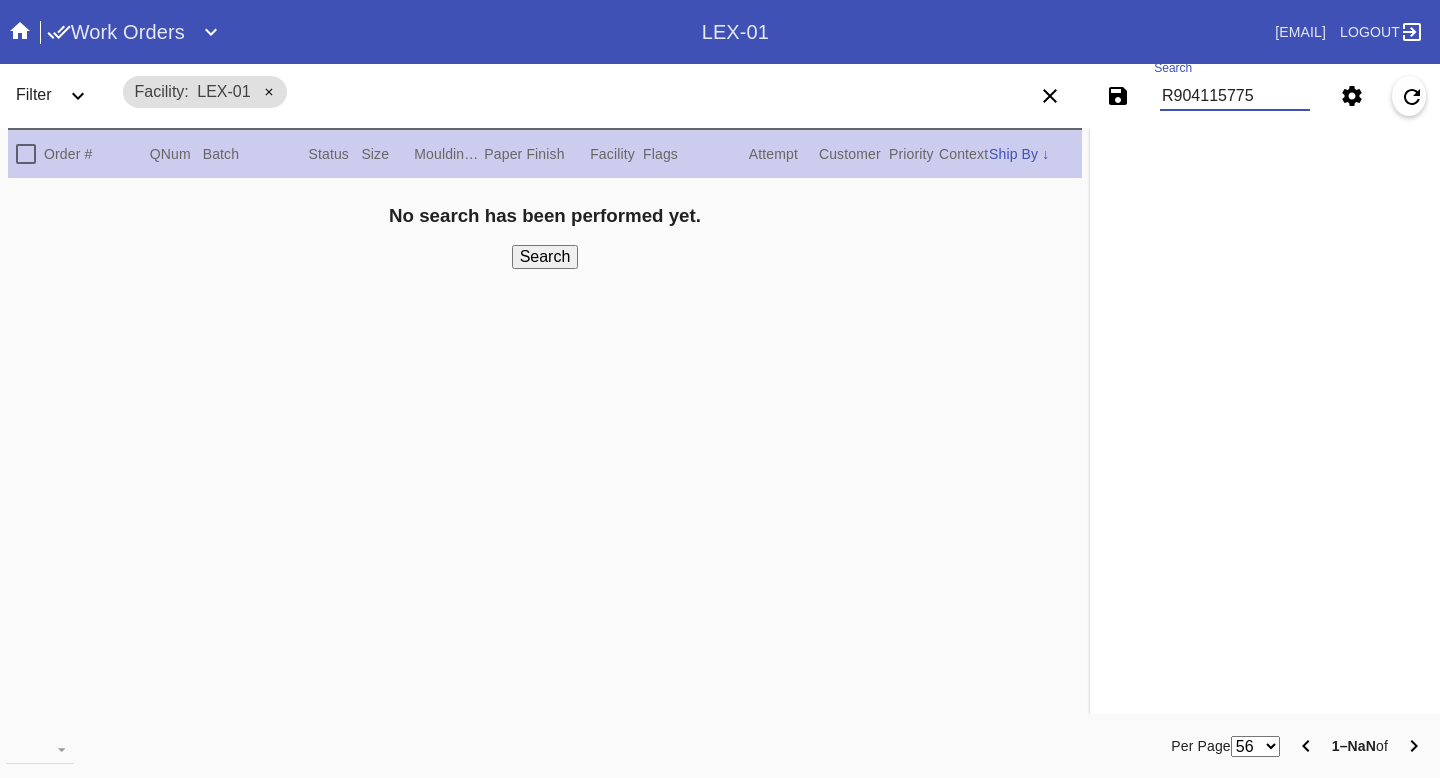 type on "R904115775" 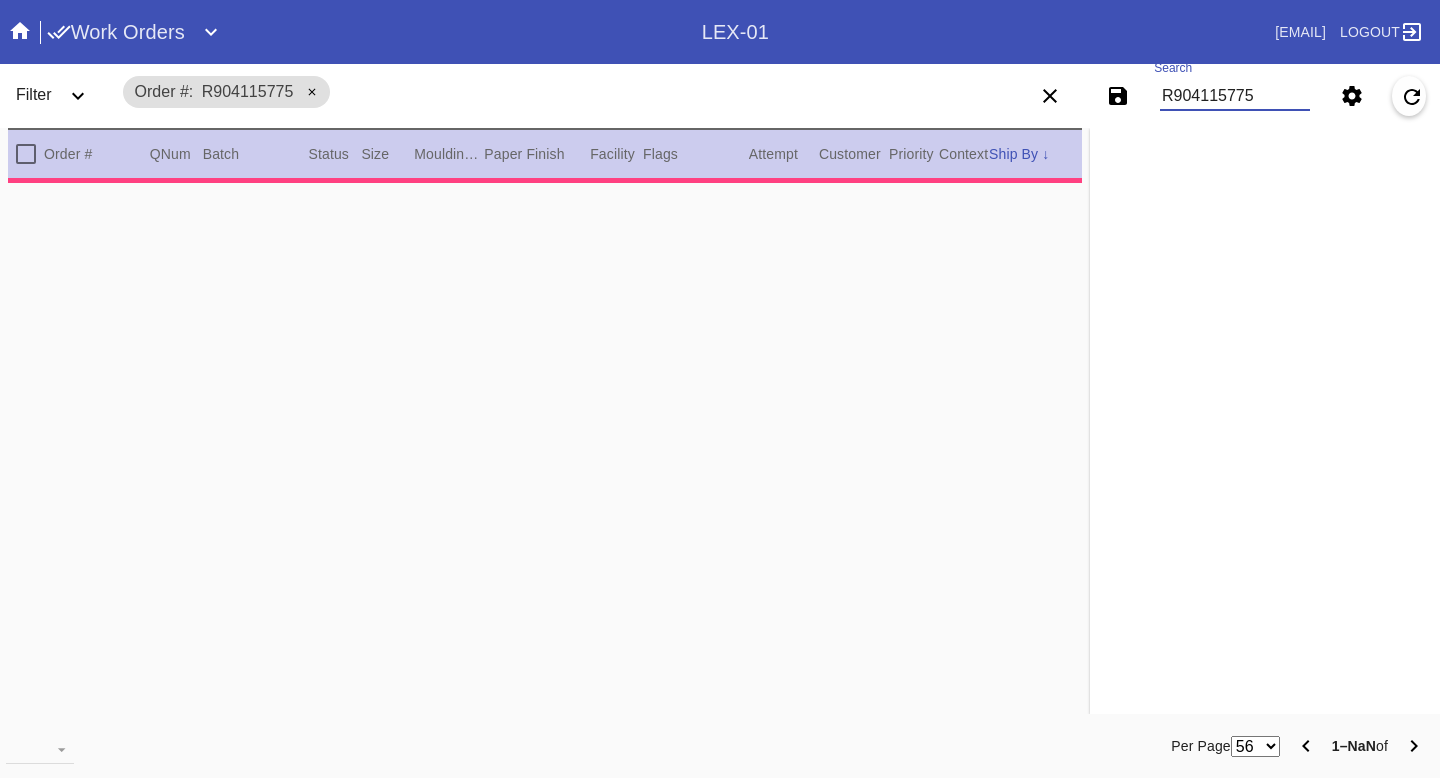 type on "1.5" 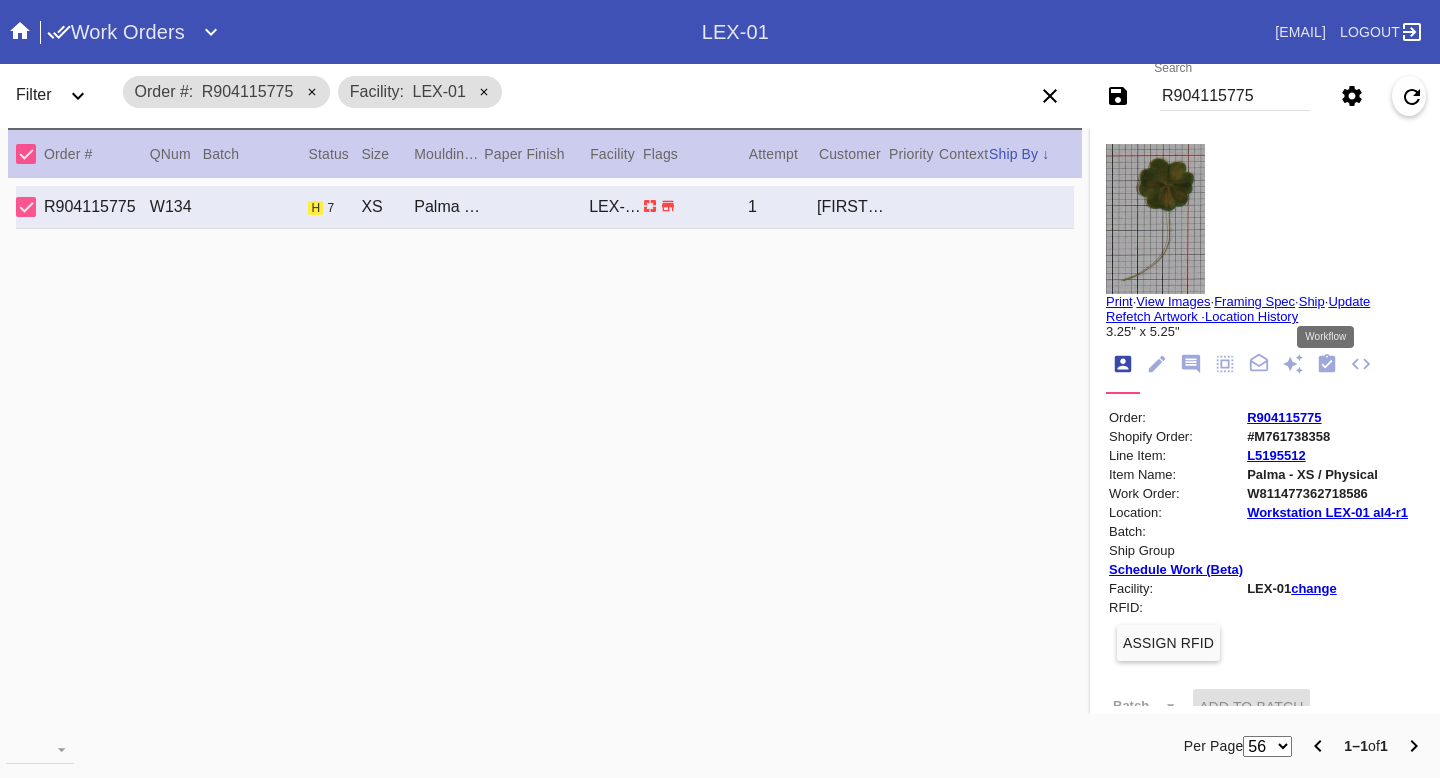 click 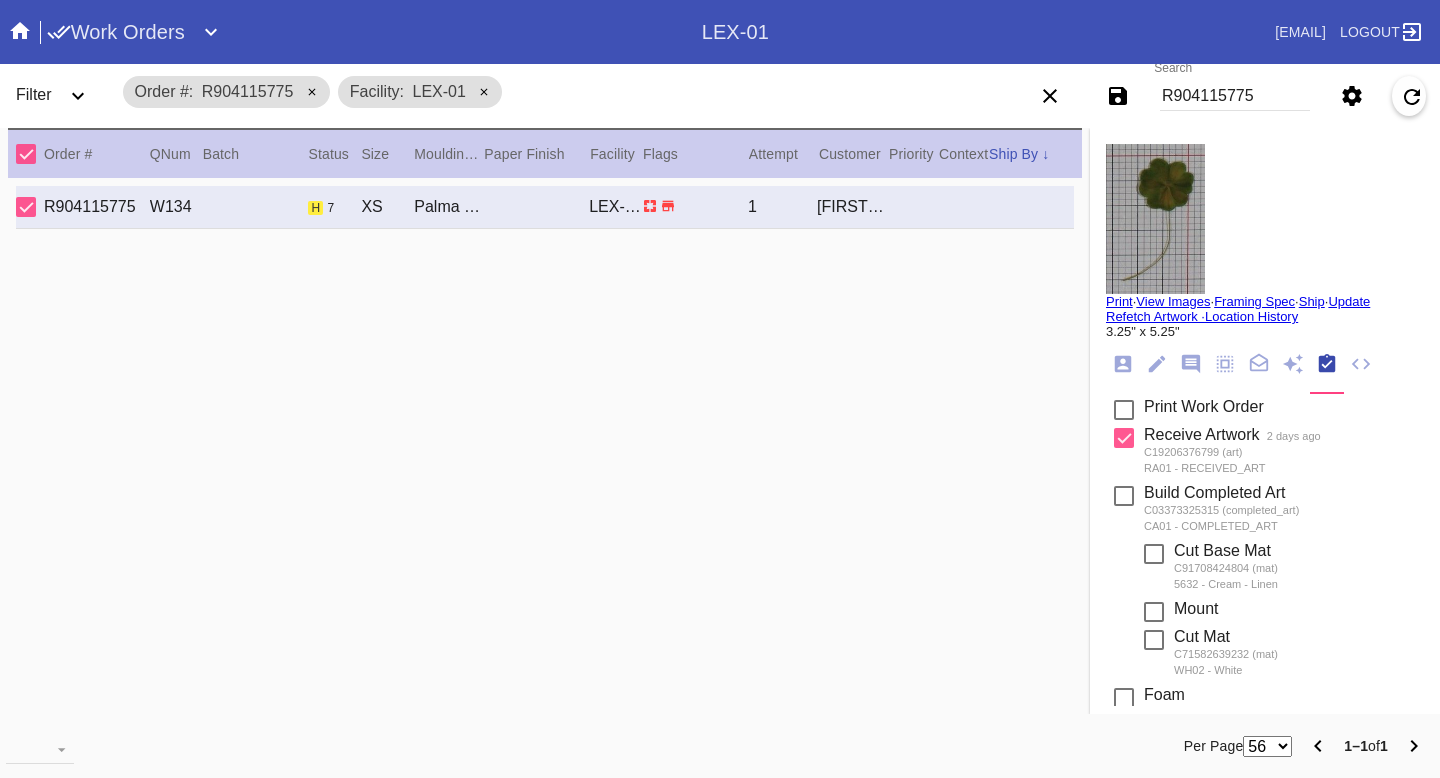 scroll, scrollTop: 341, scrollLeft: 0, axis: vertical 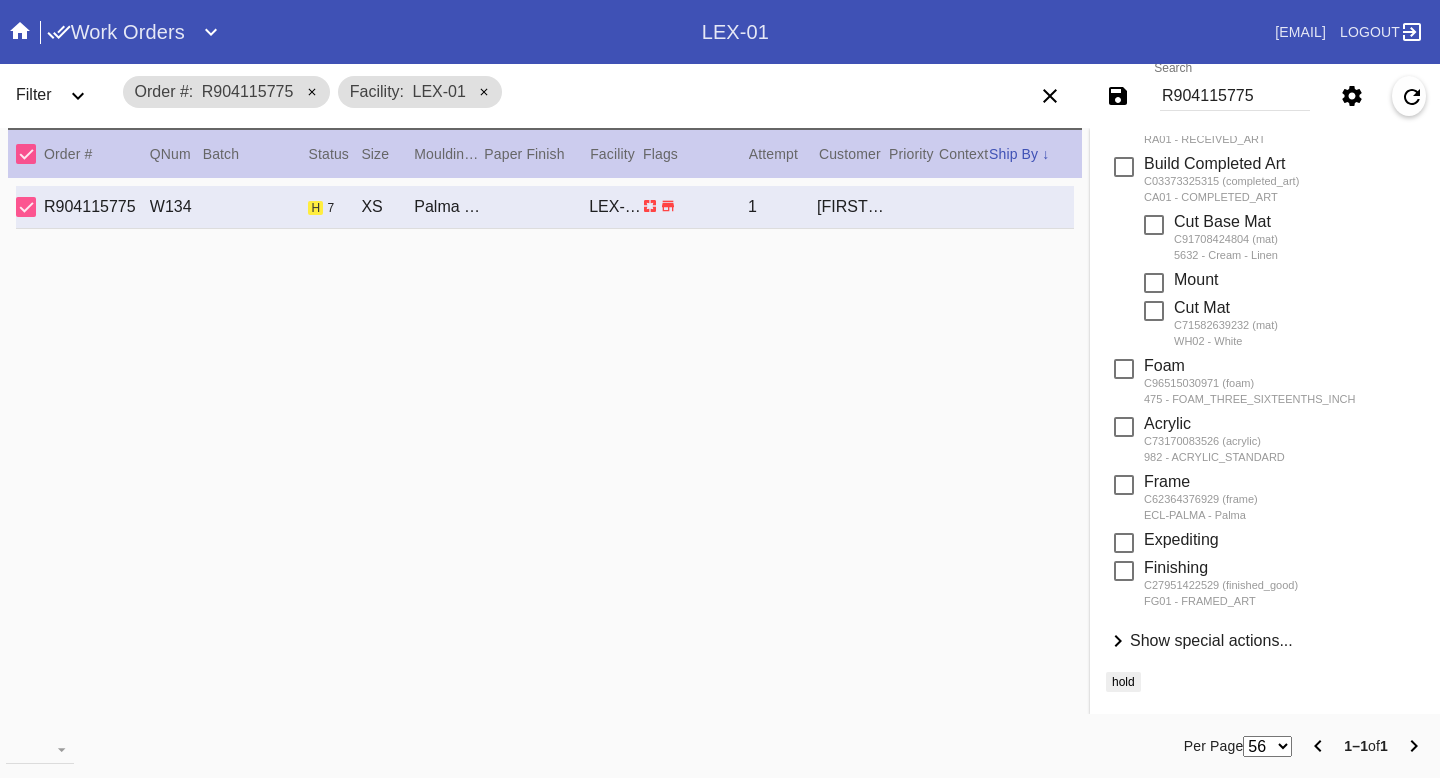 click on "Show special actions..." at bounding box center (1211, 640) 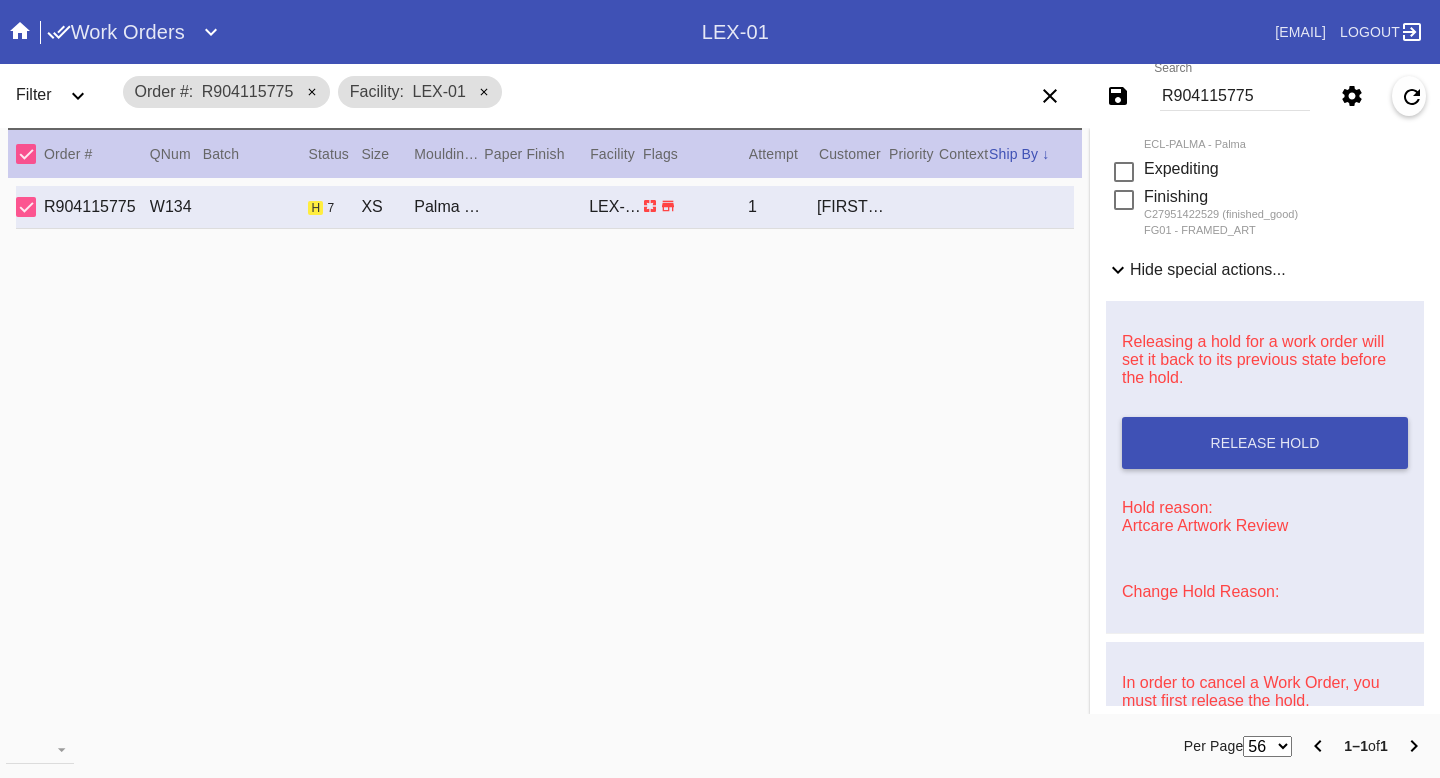 scroll, scrollTop: 799, scrollLeft: 0, axis: vertical 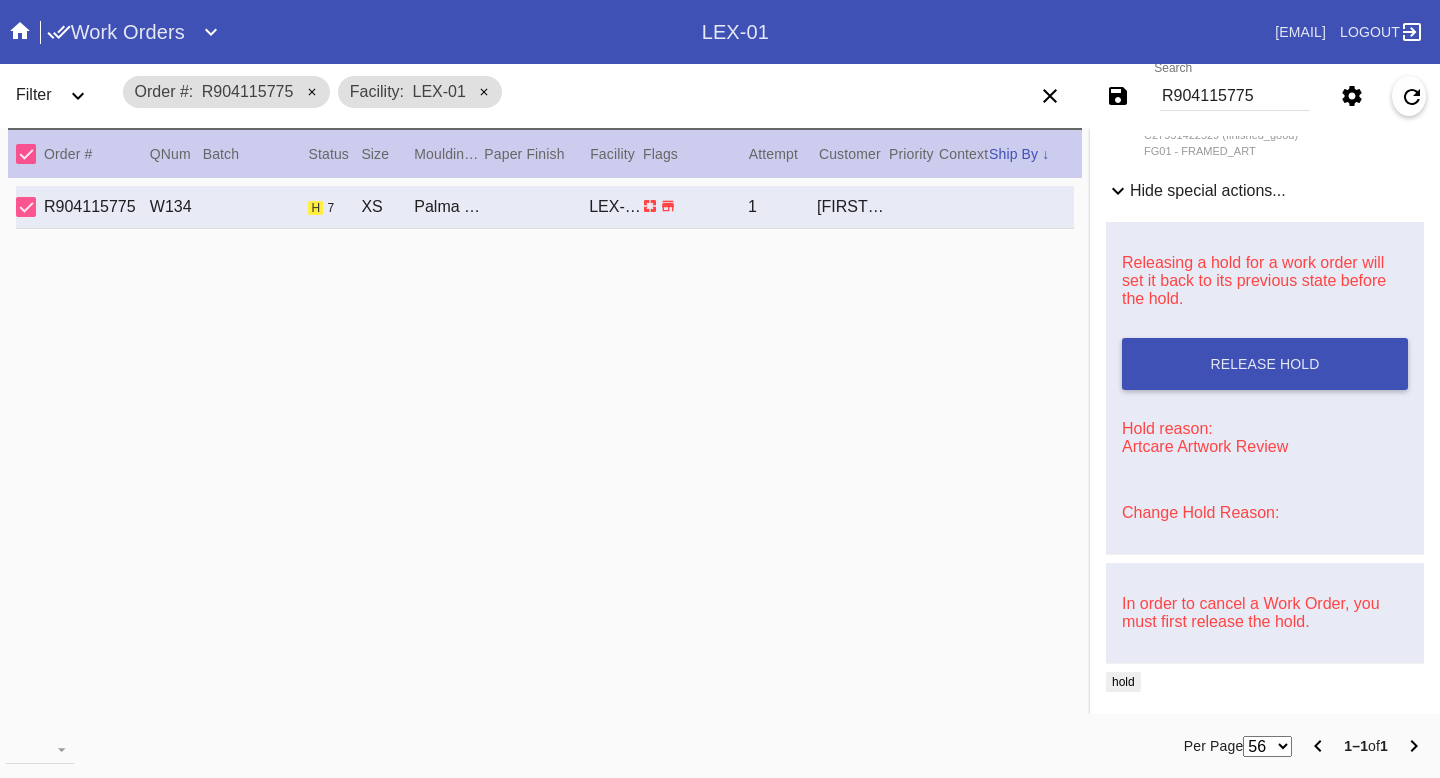 click on "Change Hold Reason:" at bounding box center [1200, 512] 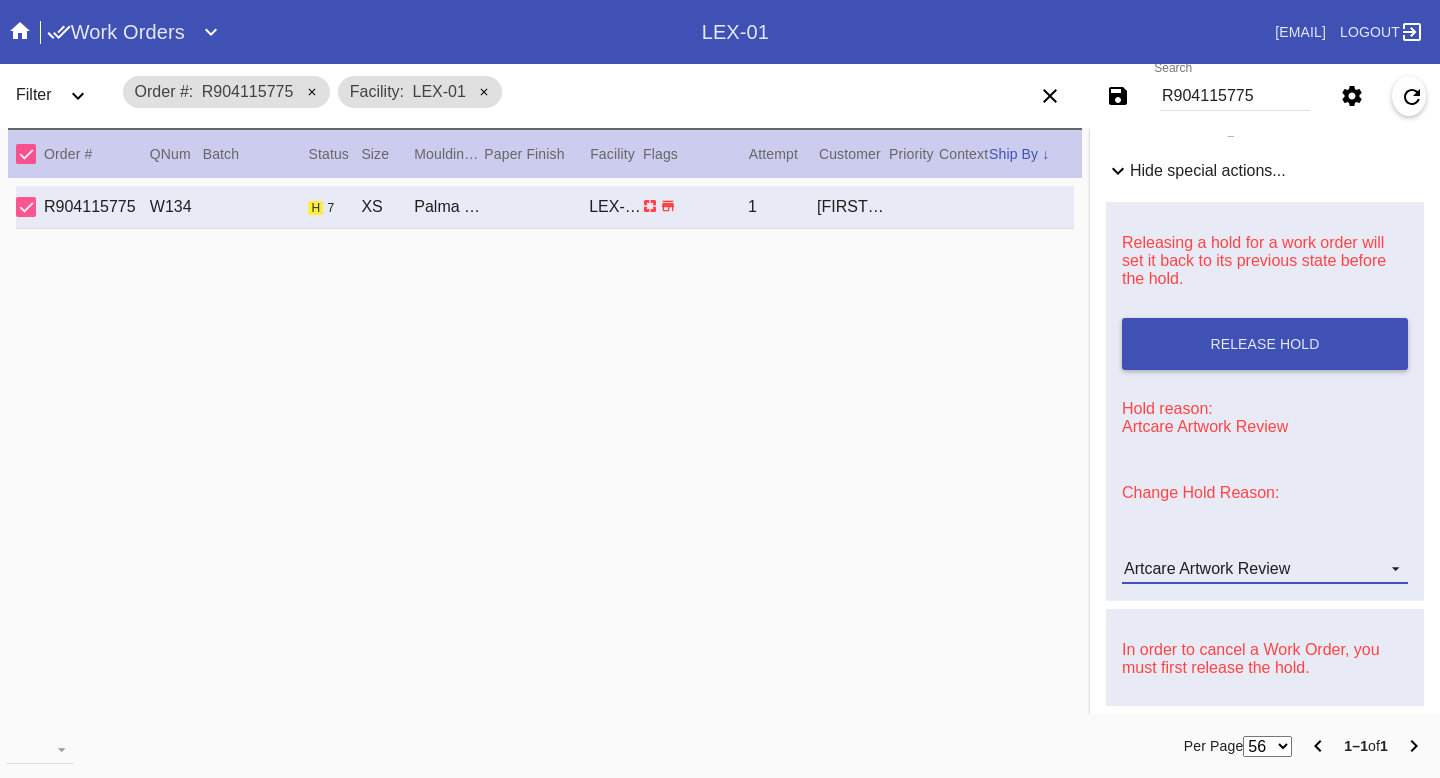 click on "Artcare Artwork Review" at bounding box center (1207, 568) 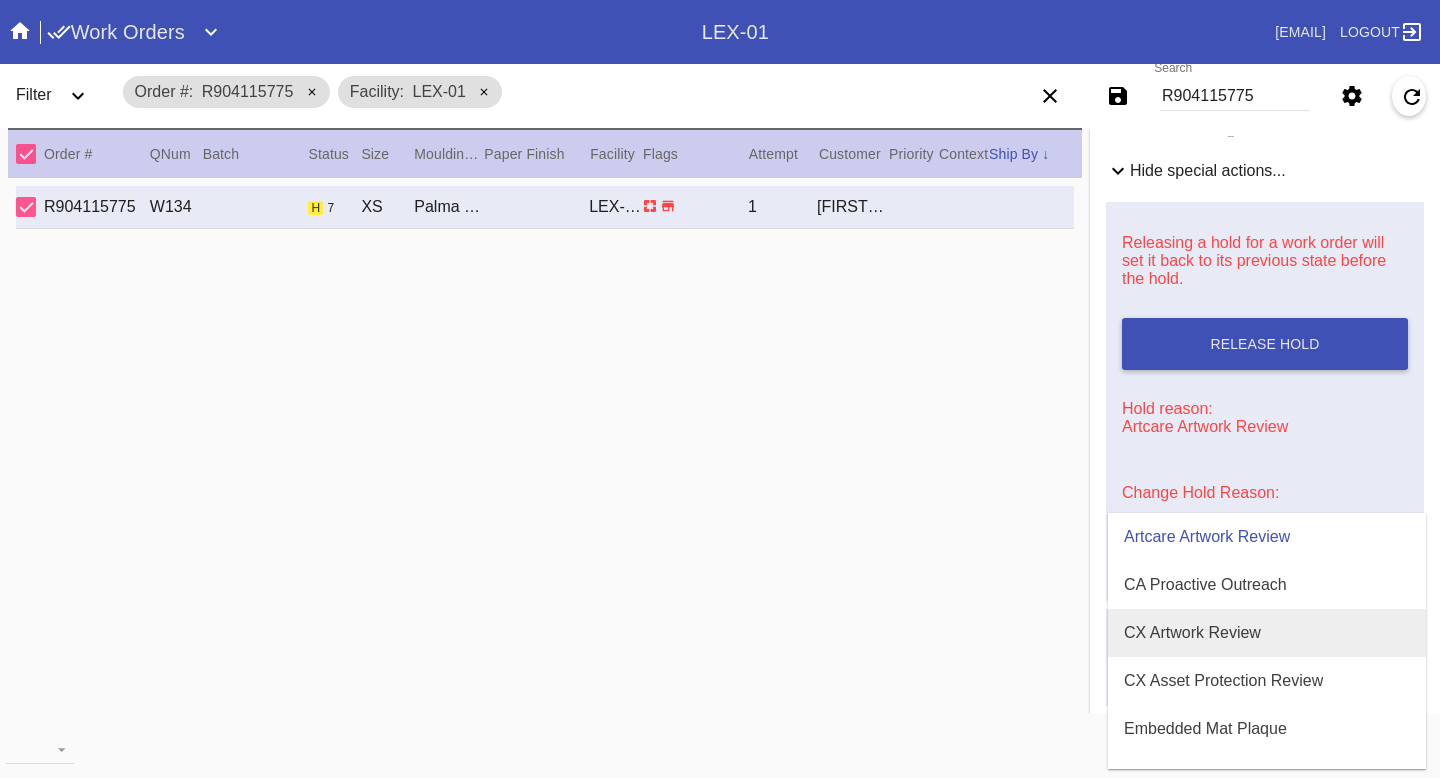 click on "CX Artwork Review" at bounding box center [1192, 633] 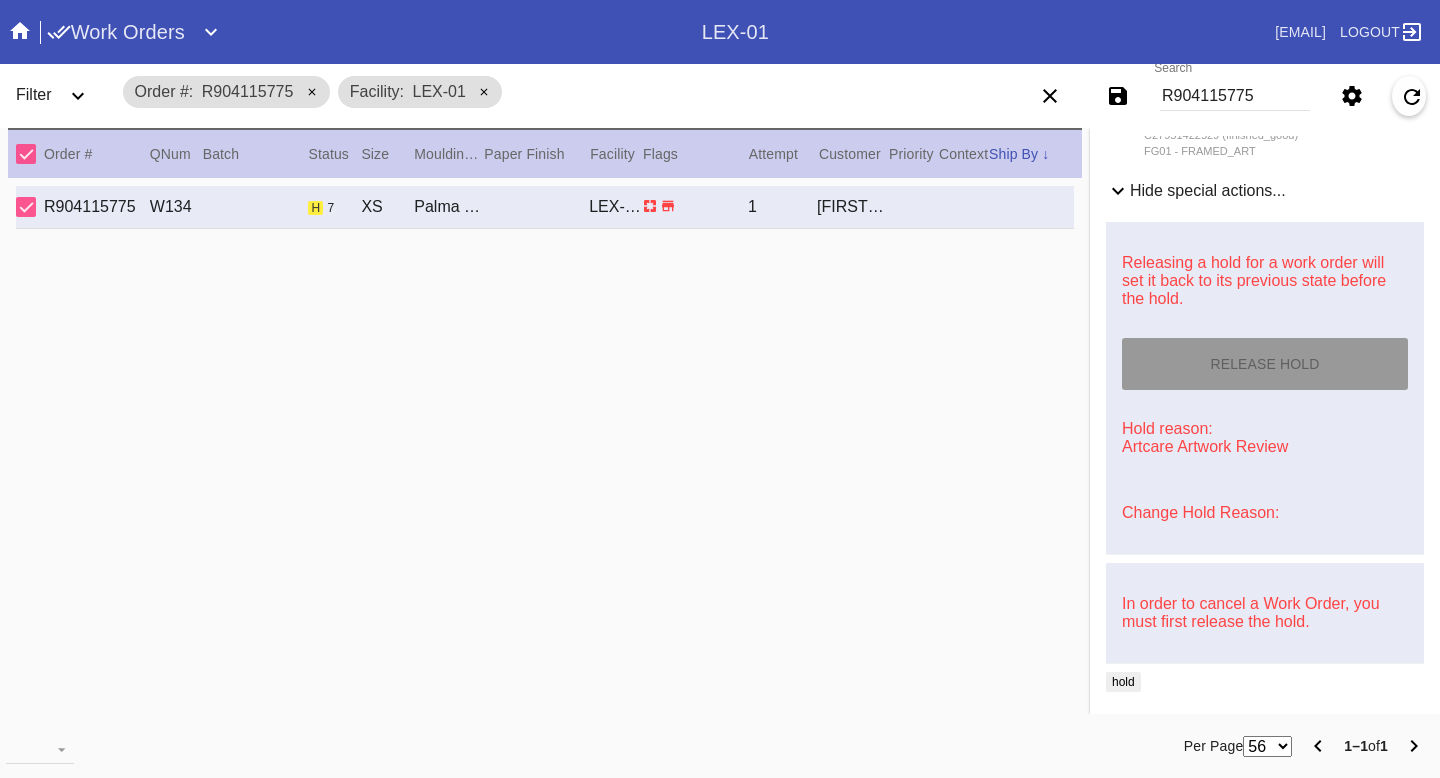 type on "8/4/2025" 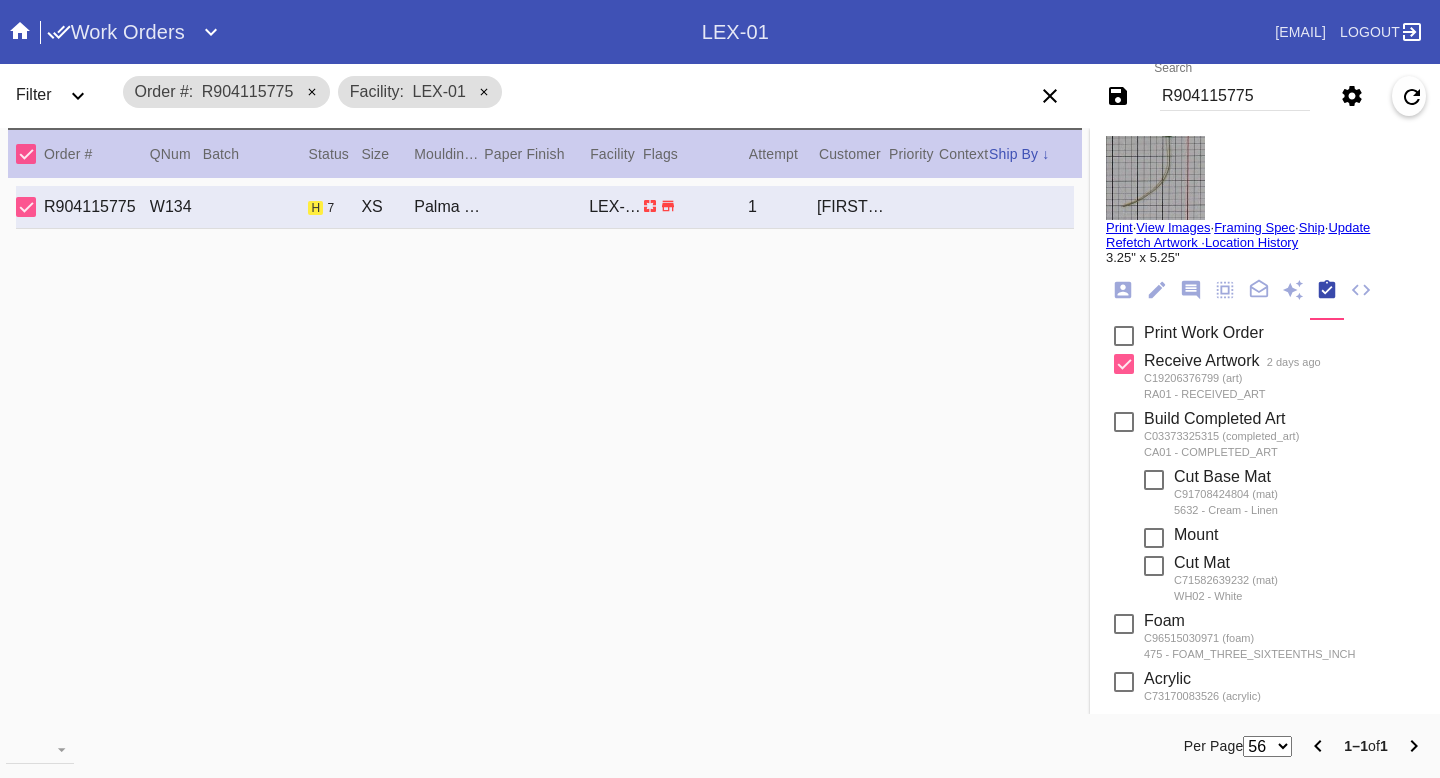 scroll, scrollTop: 0, scrollLeft: 0, axis: both 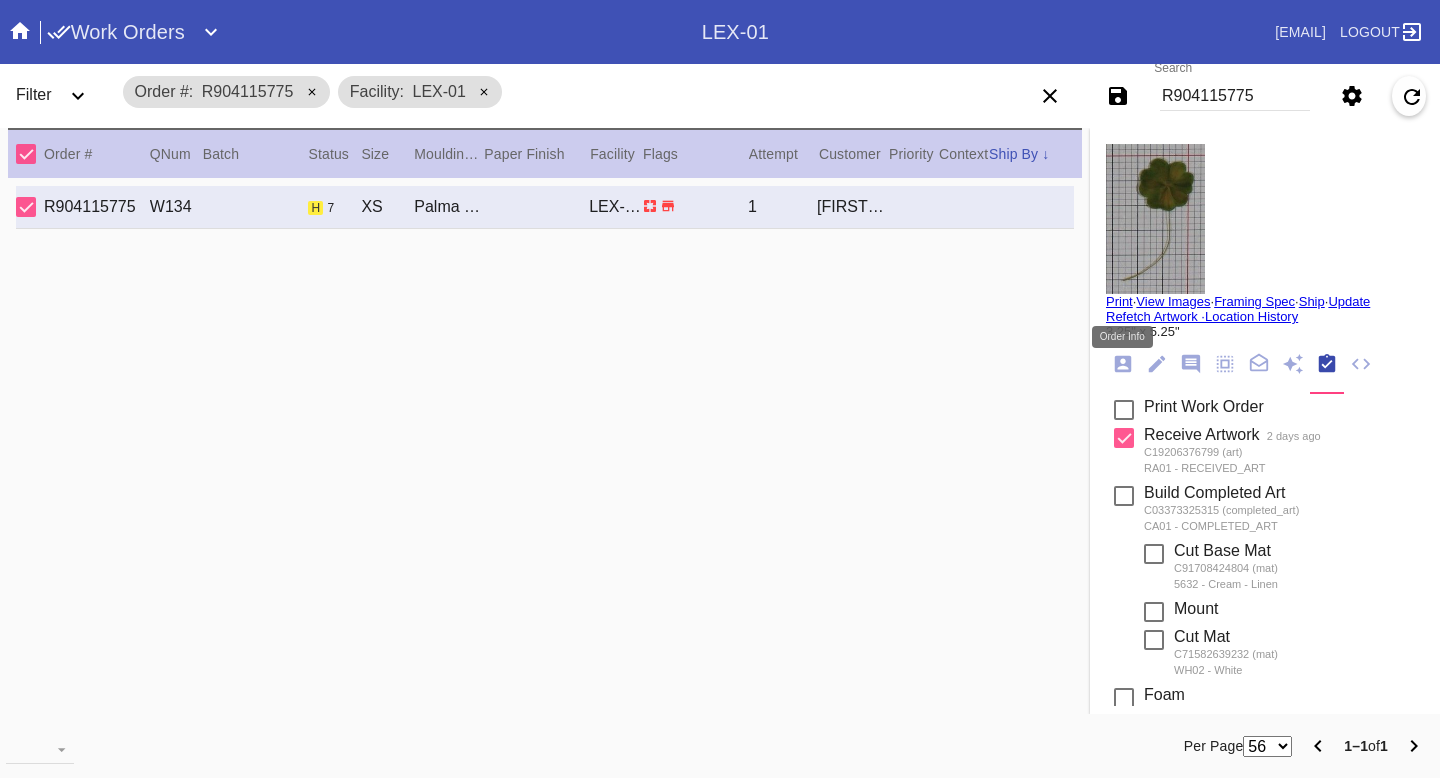 click 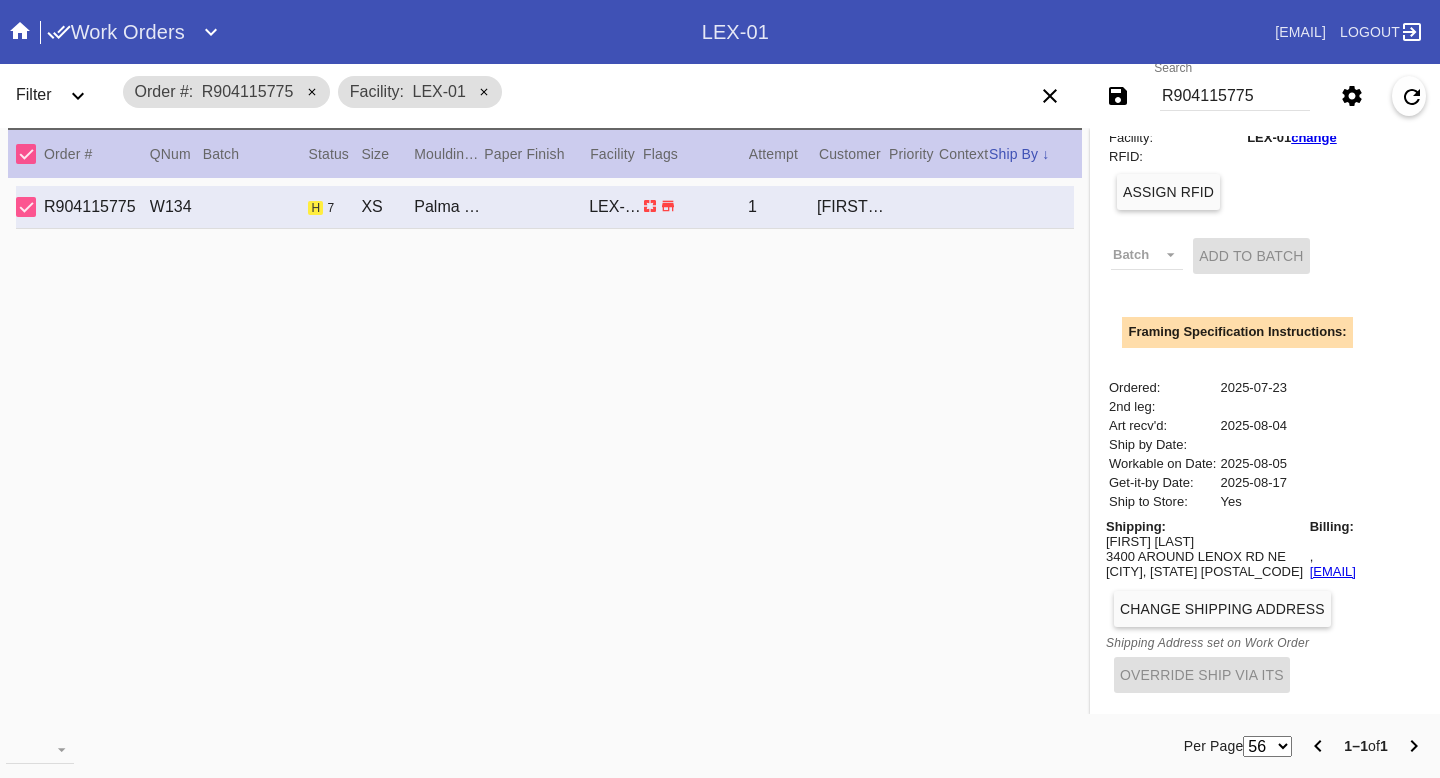 scroll, scrollTop: 479, scrollLeft: 0, axis: vertical 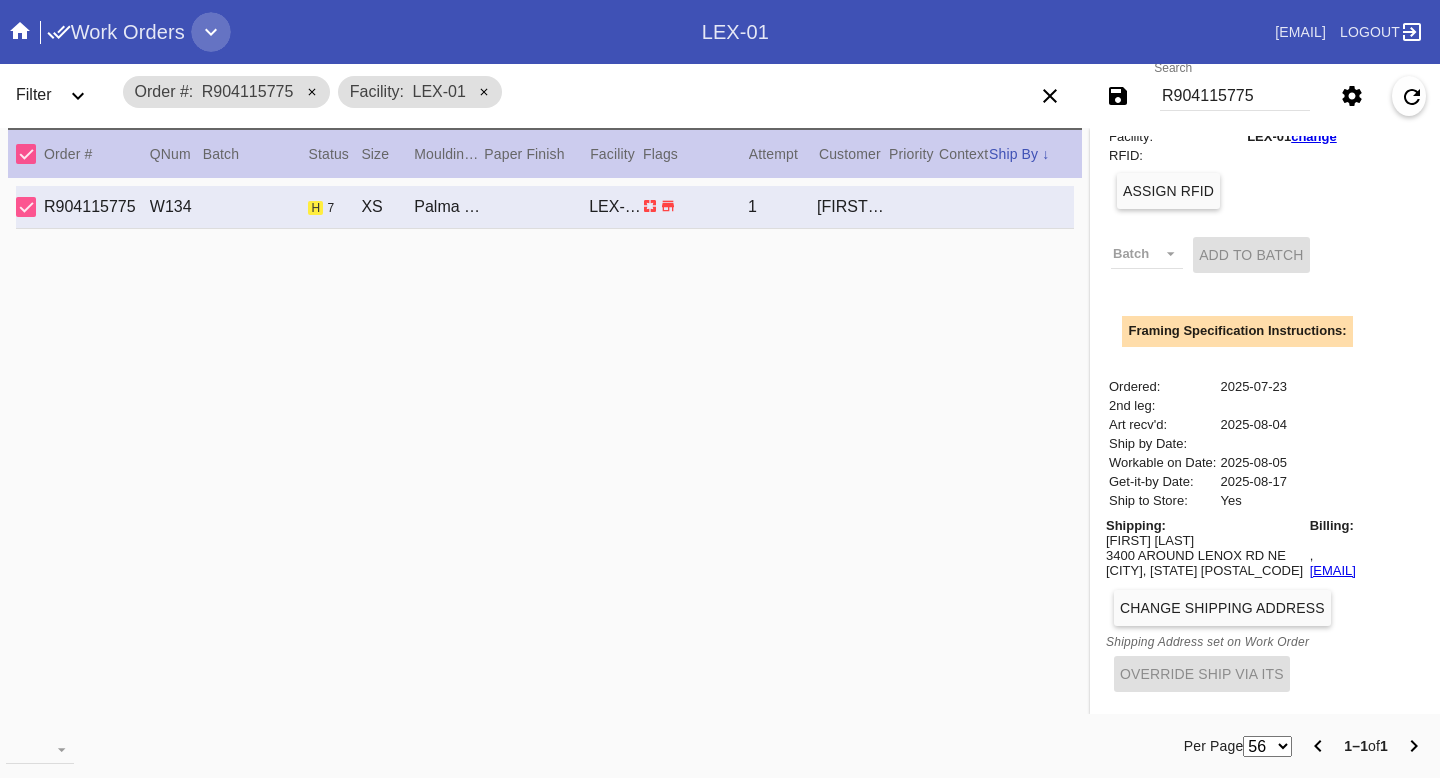 click 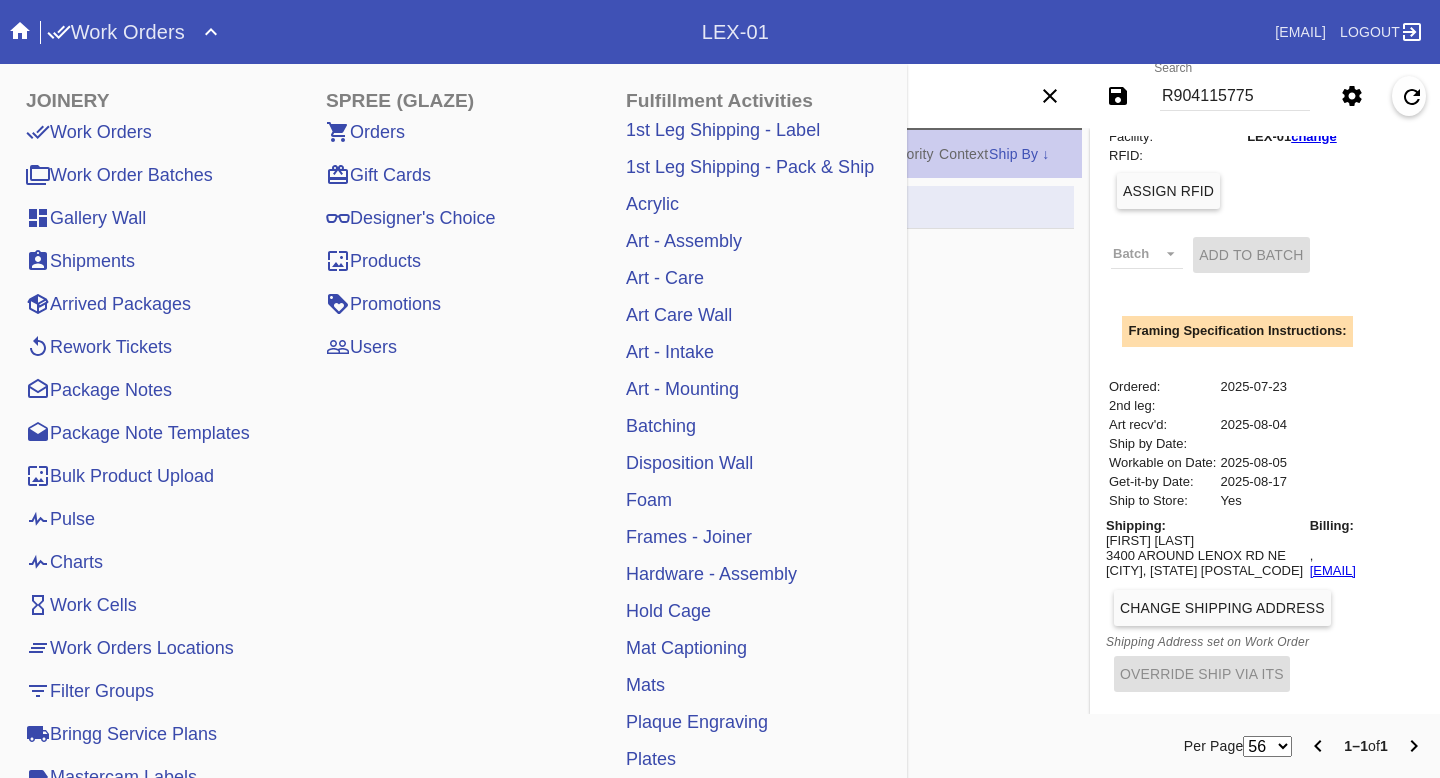 click on "Art - Care" at bounding box center [665, 278] 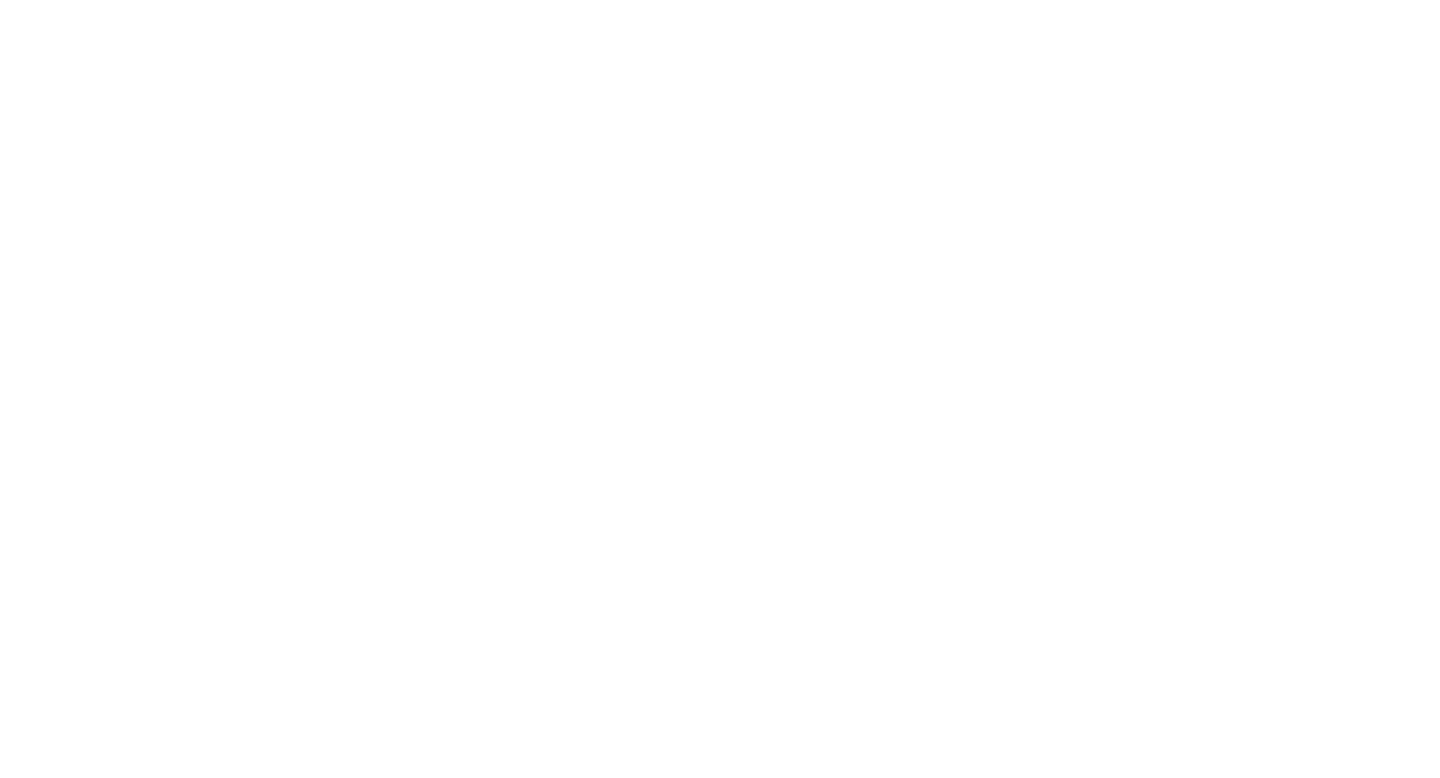 scroll, scrollTop: 0, scrollLeft: 0, axis: both 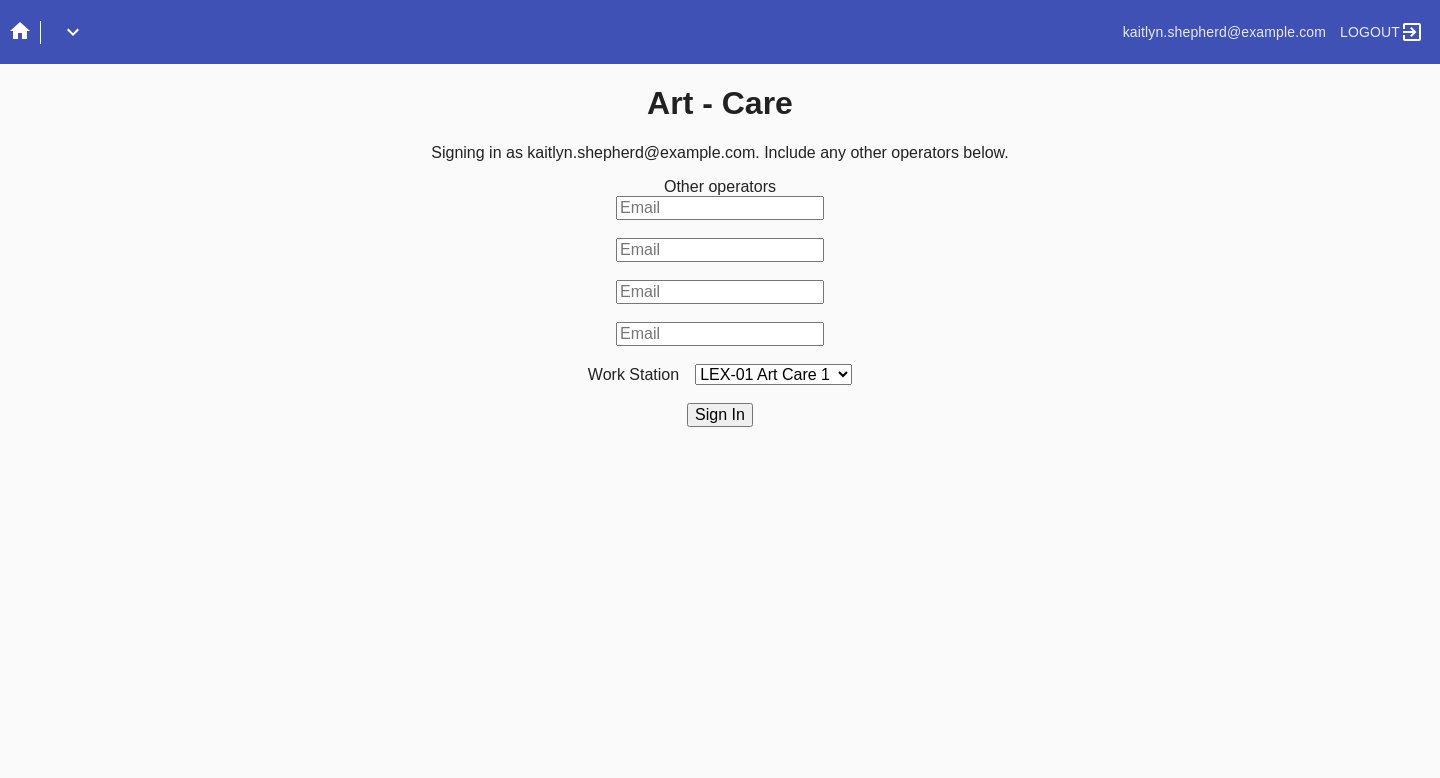 click on "Sign In" at bounding box center [720, 415] 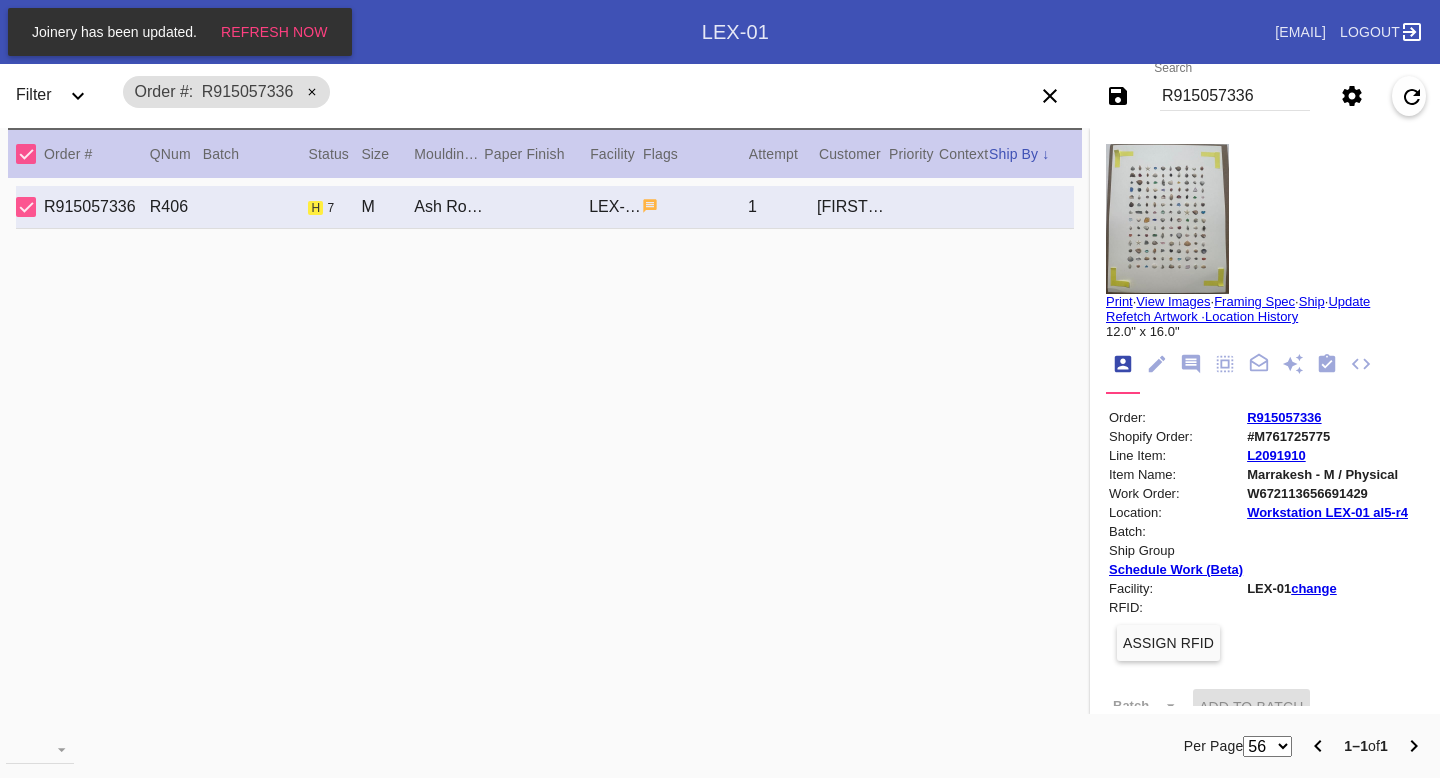 scroll, scrollTop: 0, scrollLeft: 0, axis: both 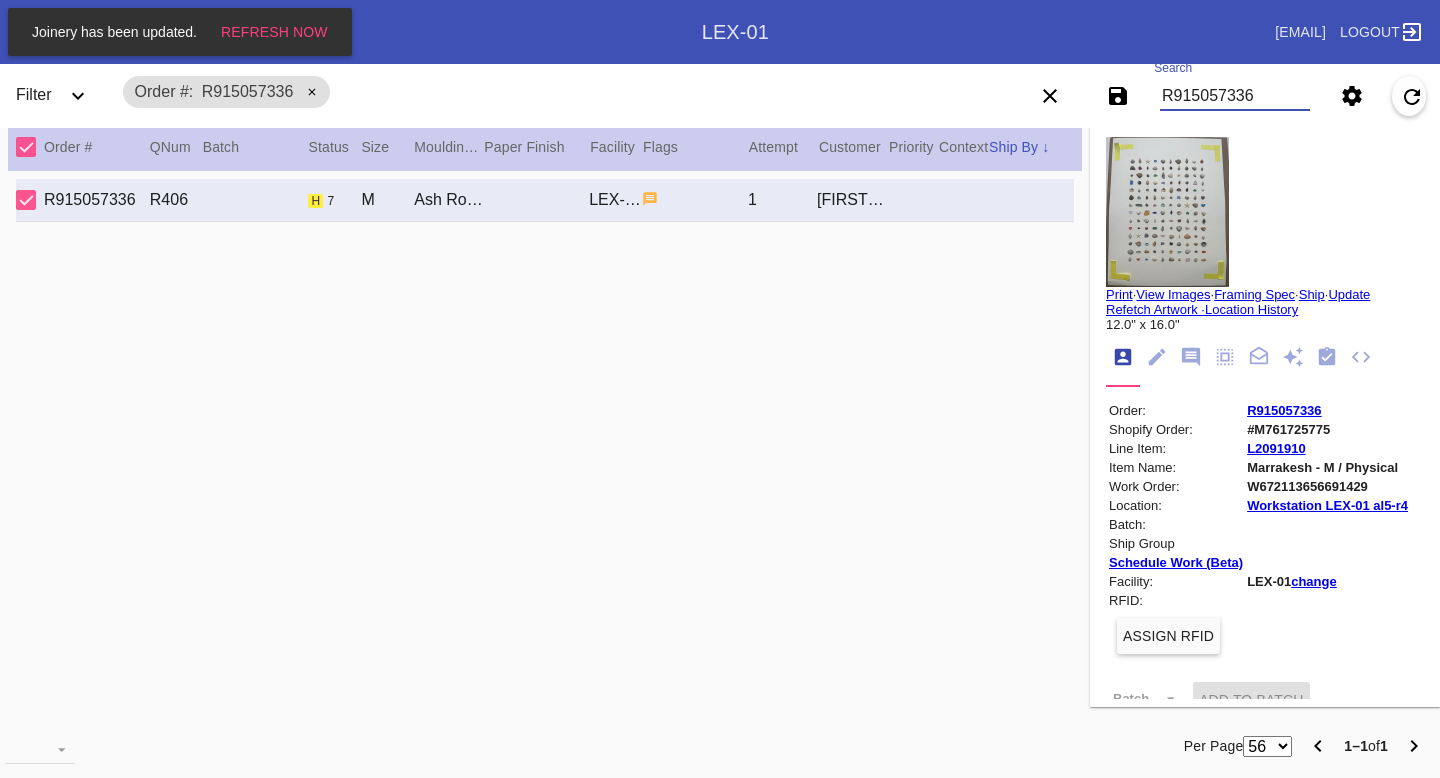 click on "R915057336" at bounding box center (1235, 96) 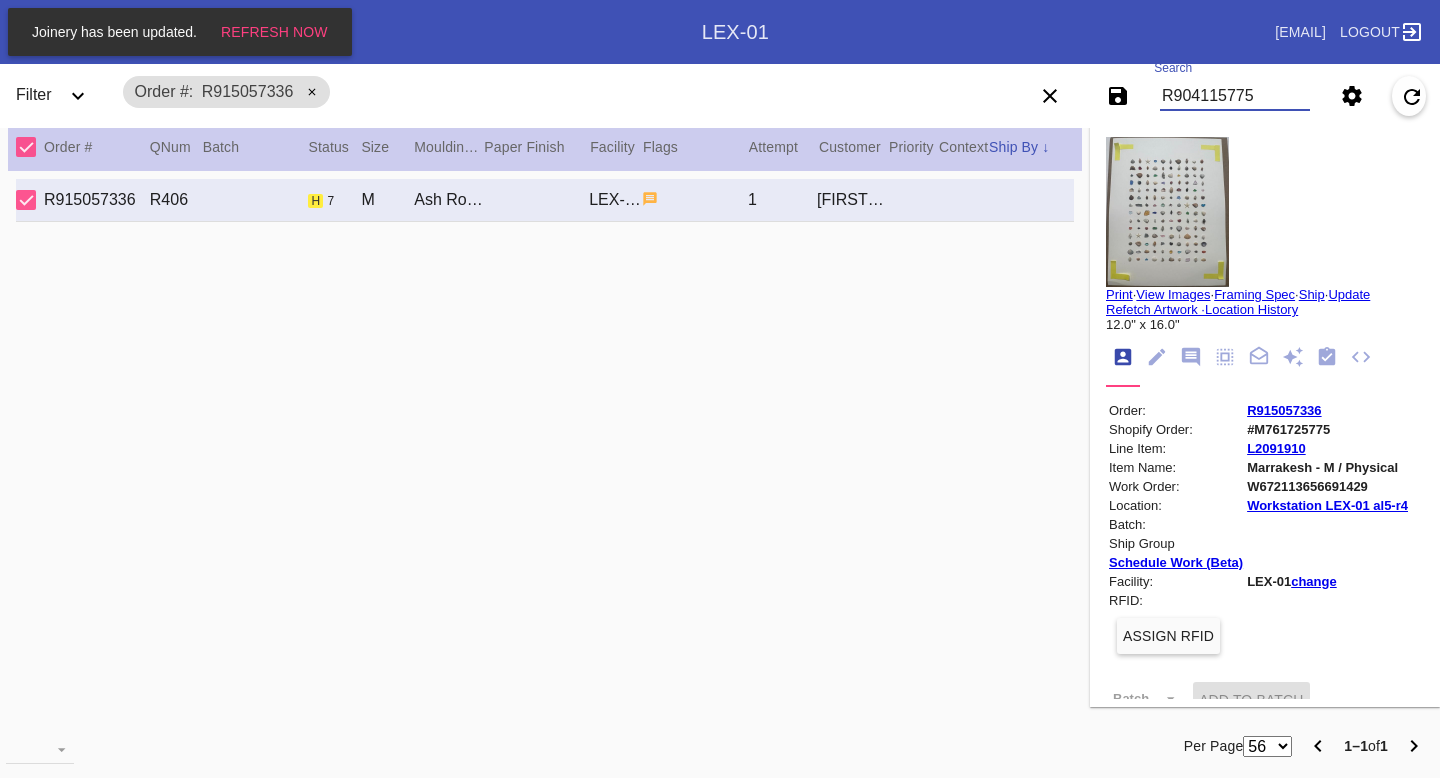 type on "R904115775" 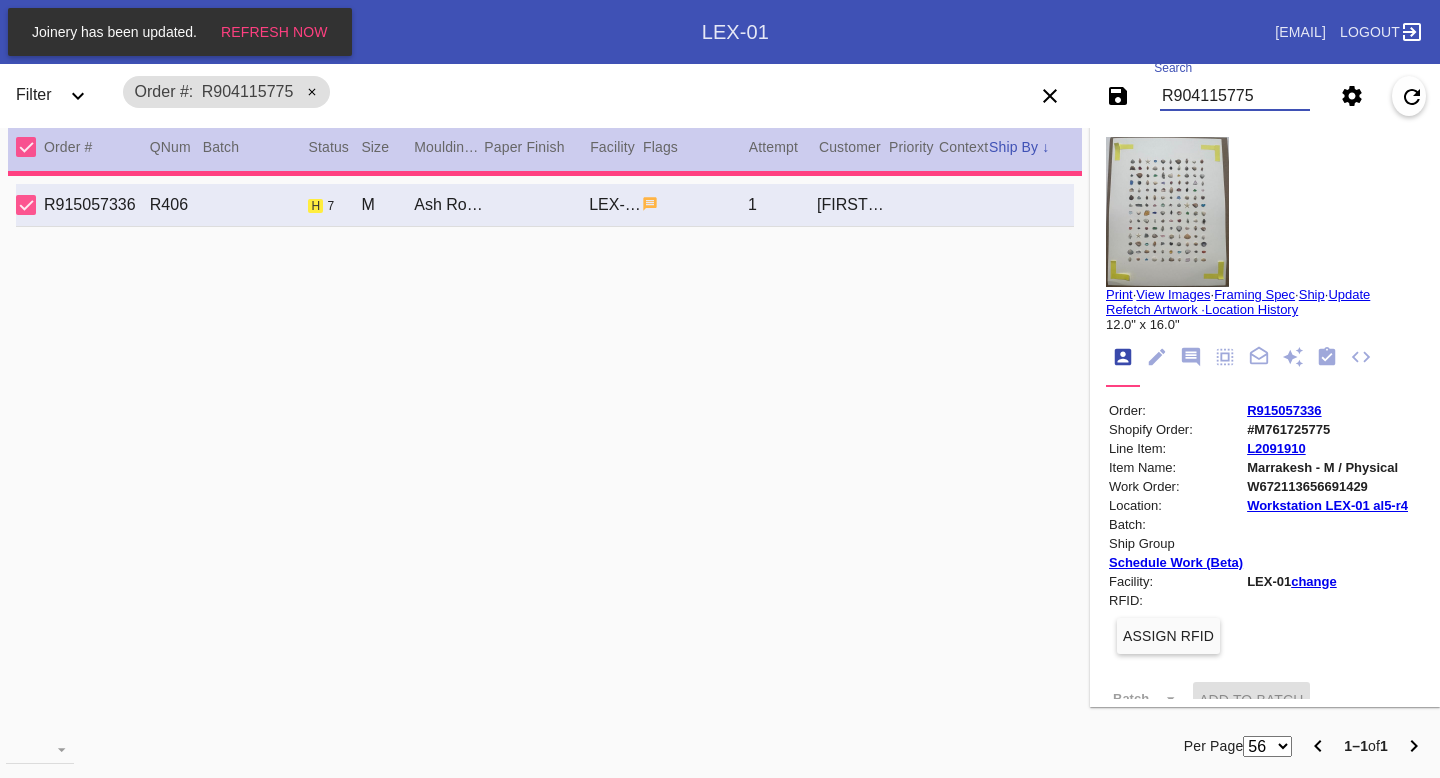type 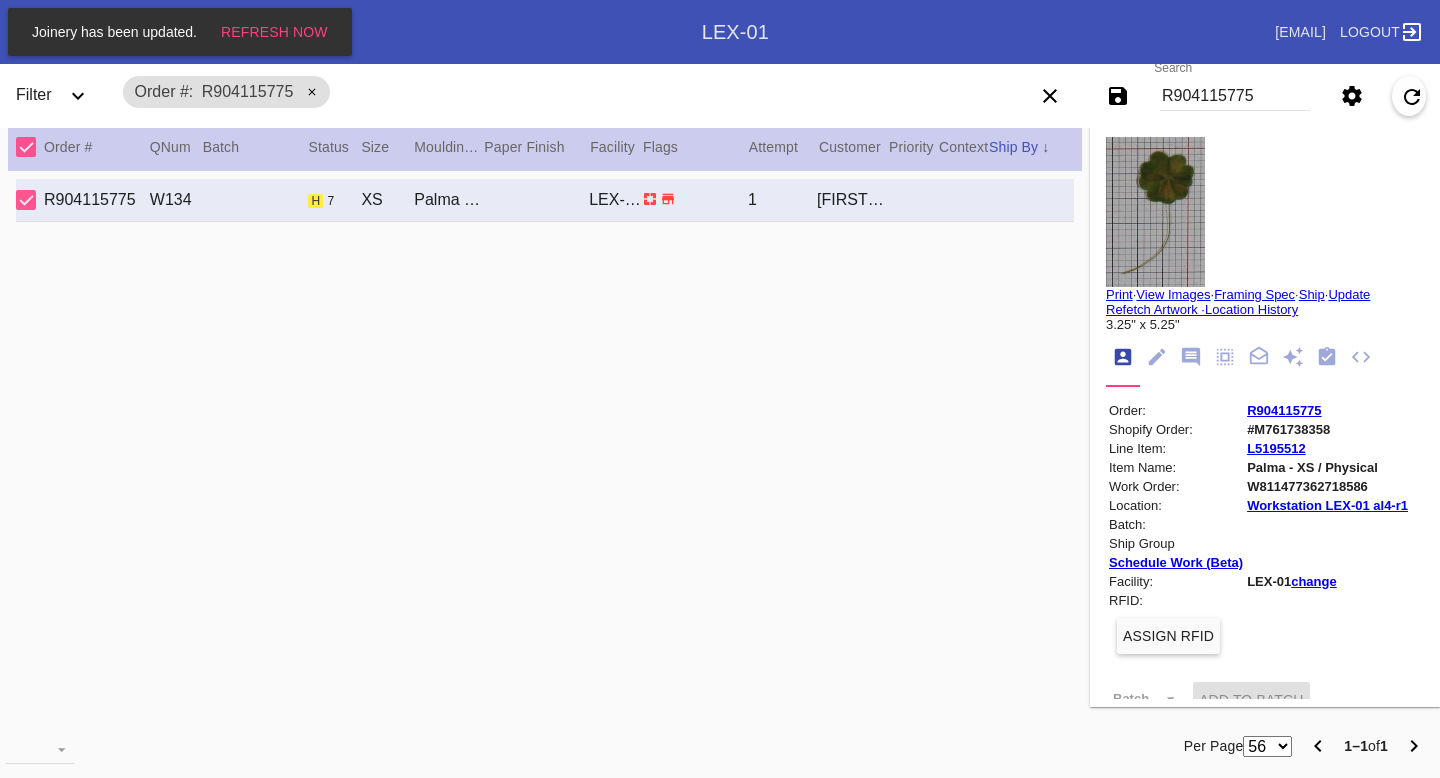 click 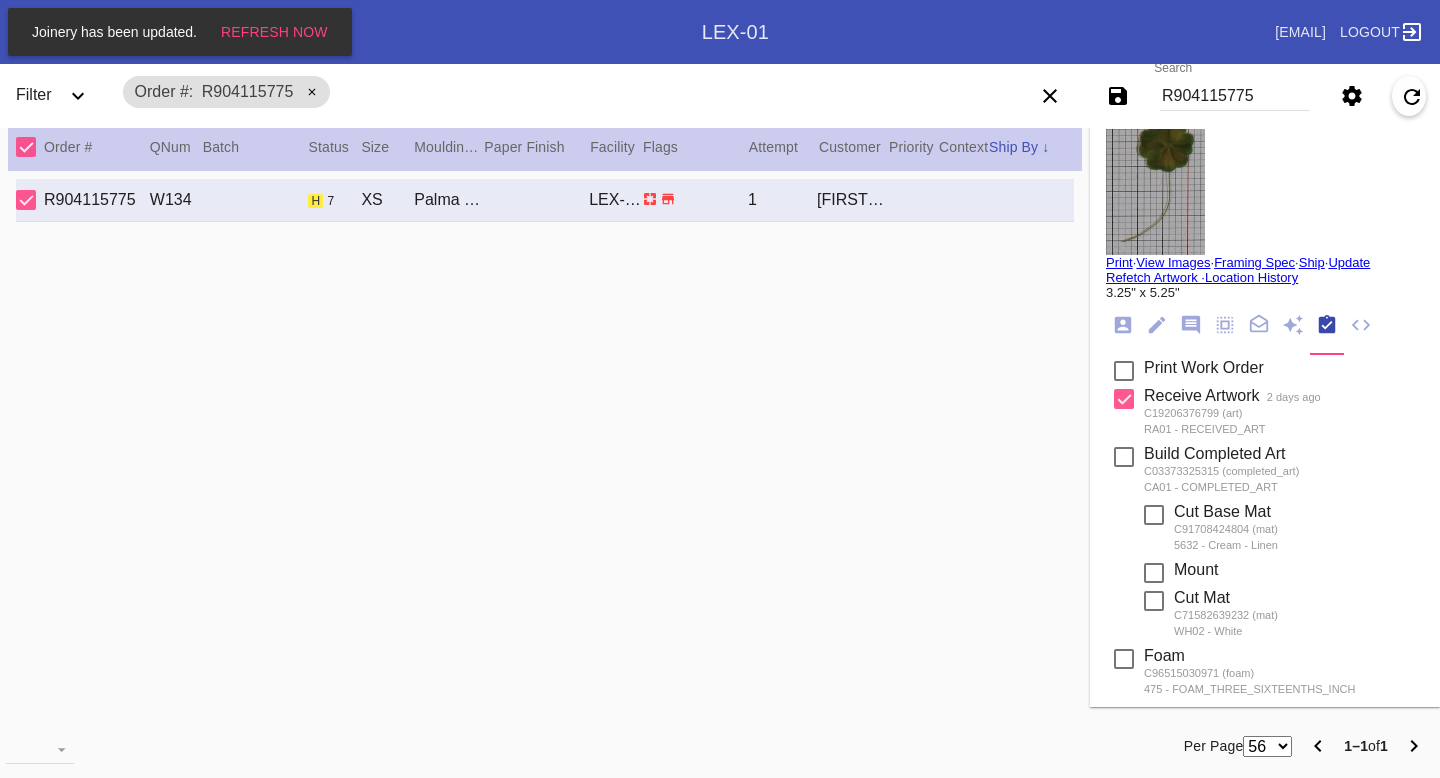 scroll, scrollTop: 0, scrollLeft: 0, axis: both 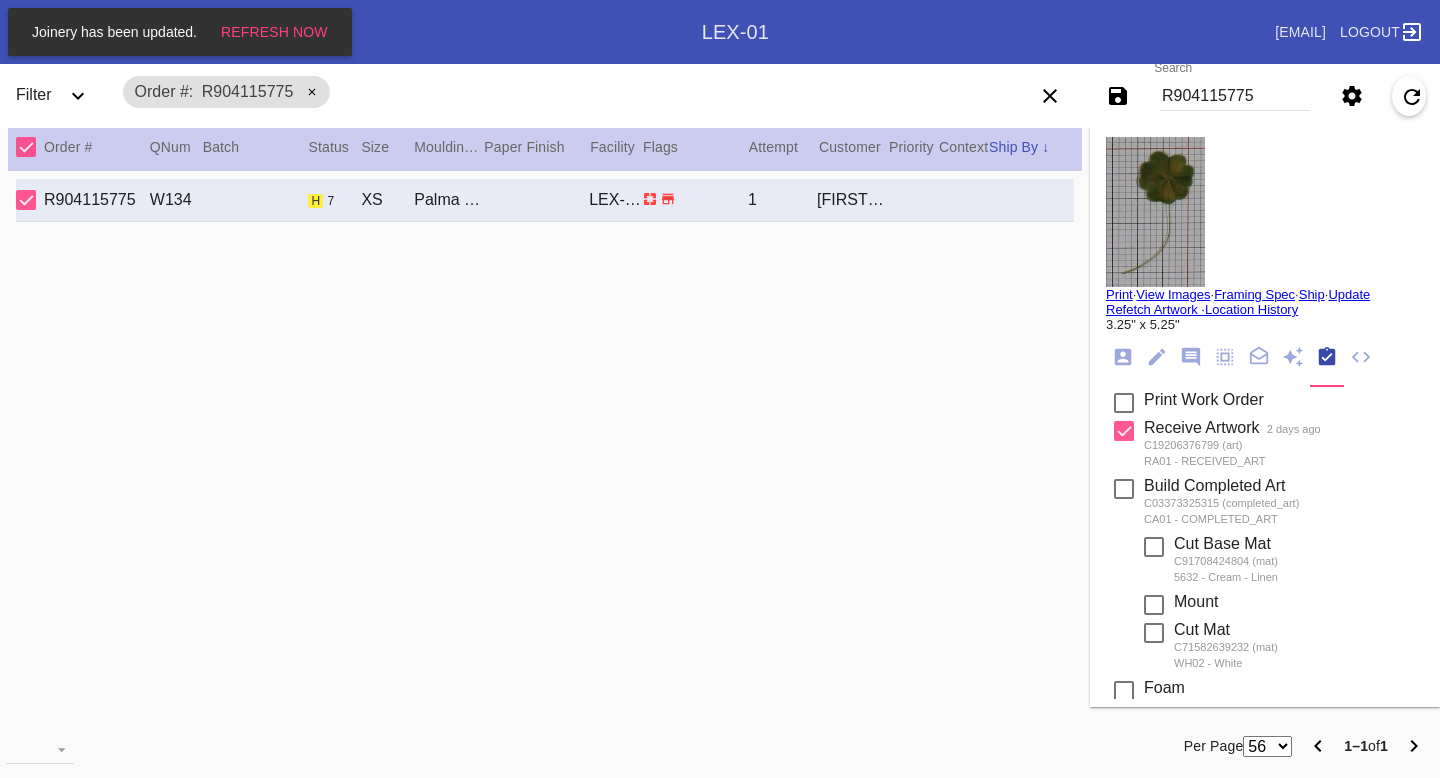 click 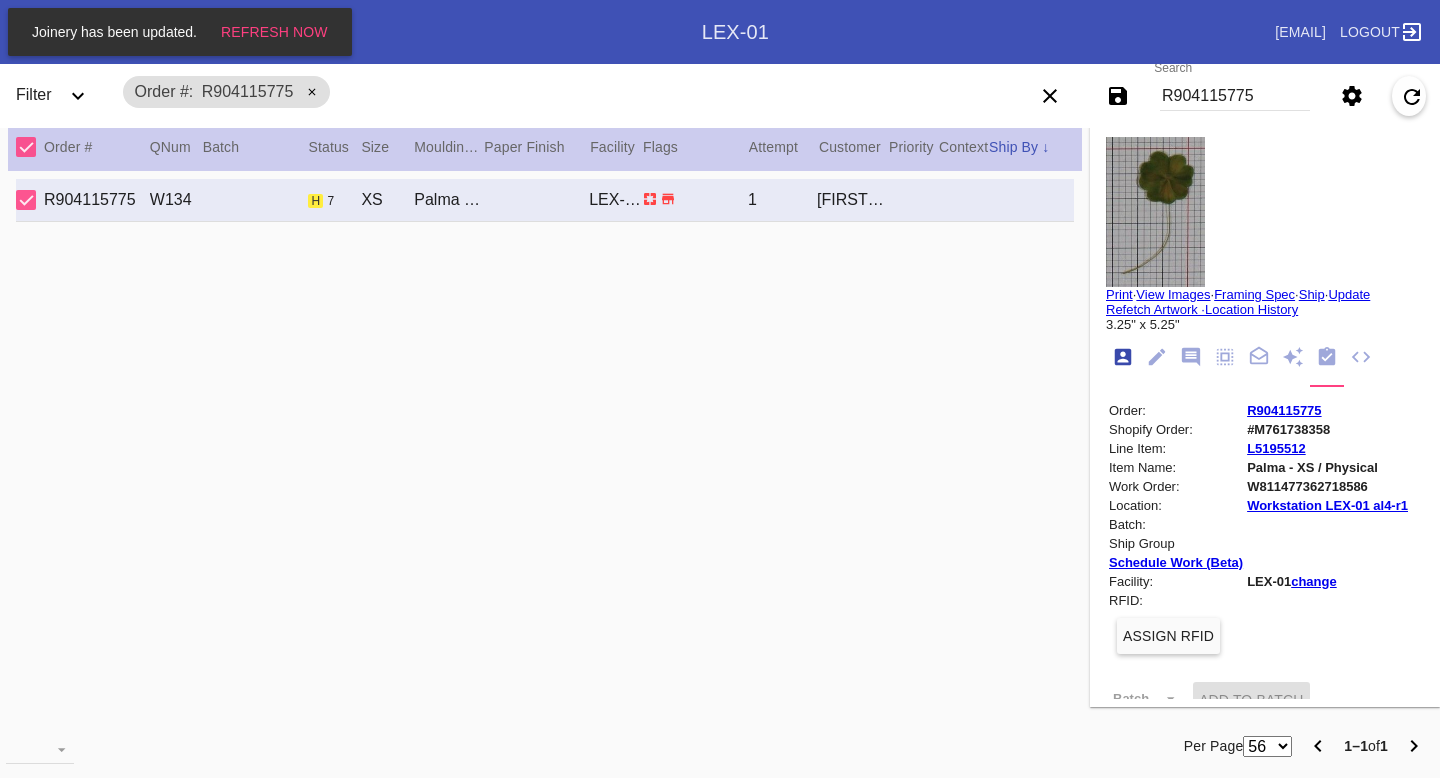 scroll, scrollTop: 24, scrollLeft: 0, axis: vertical 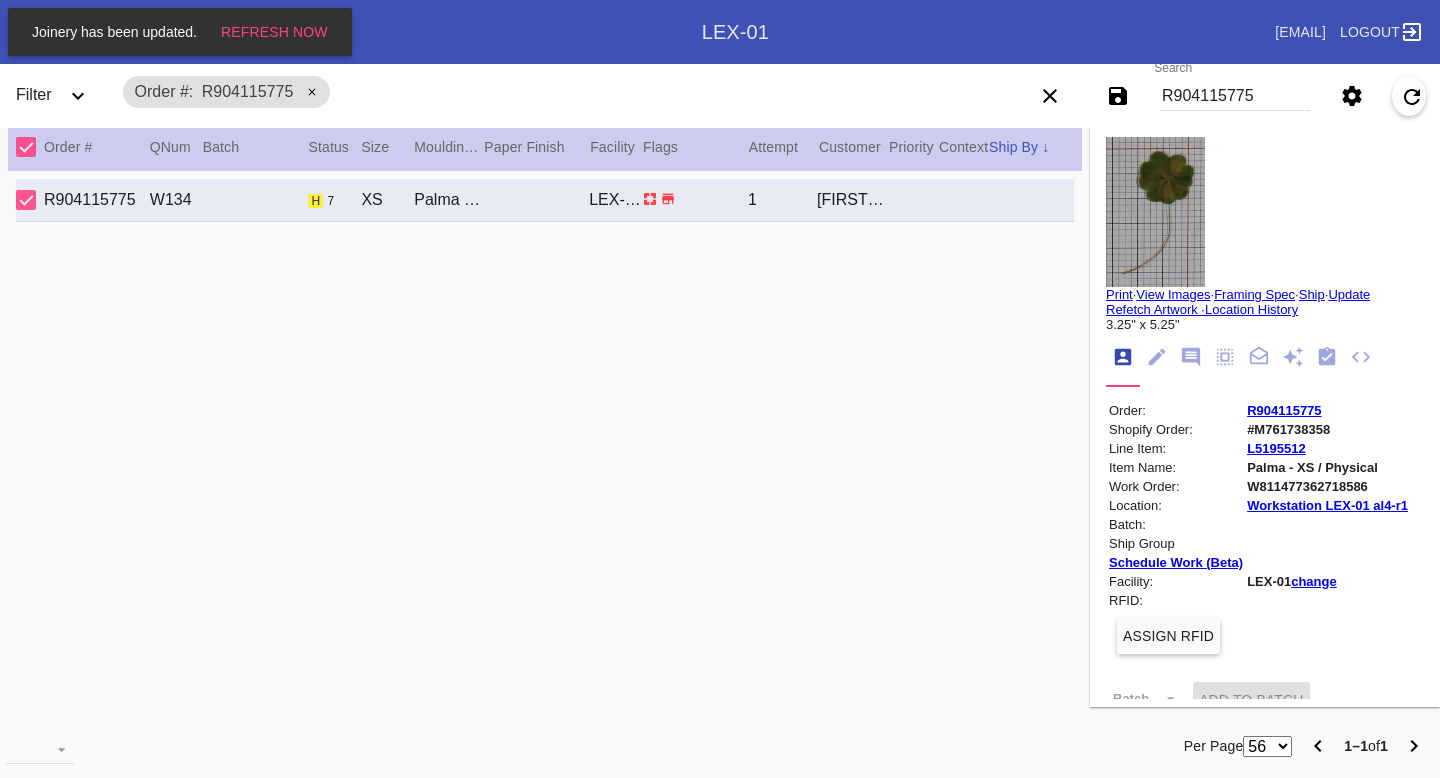 click on "W811477362718586" at bounding box center [1327, 486] 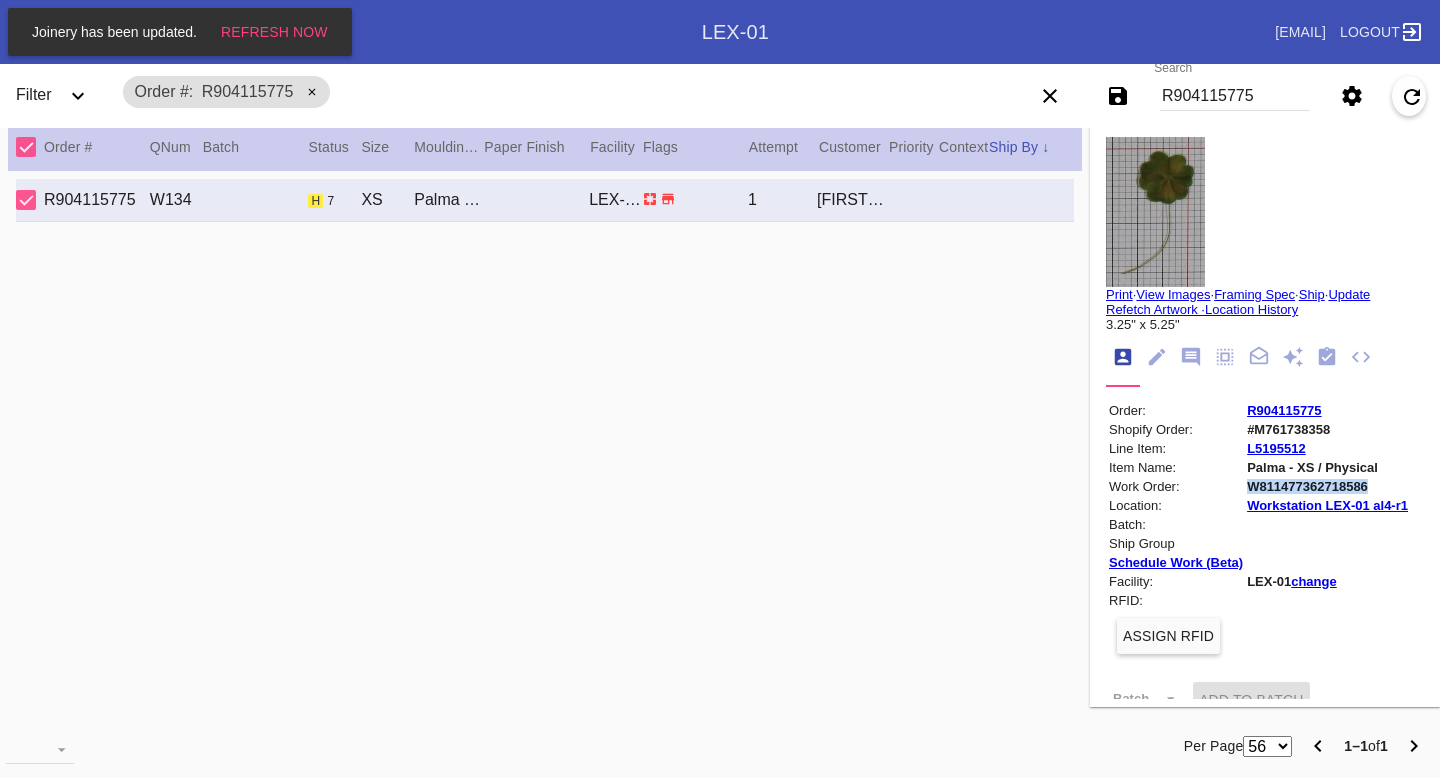 click on "W811477362718586" at bounding box center (1327, 486) 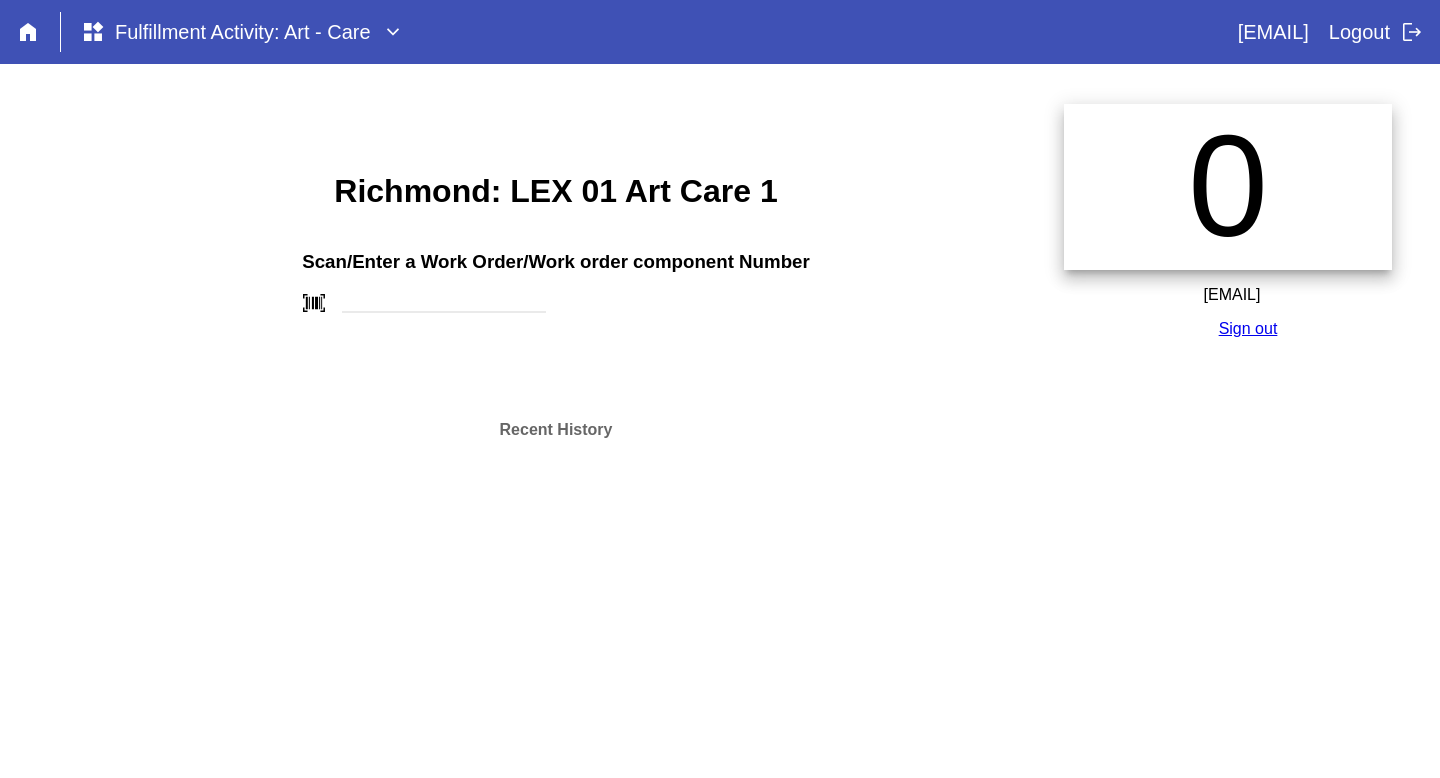 scroll, scrollTop: 0, scrollLeft: 0, axis: both 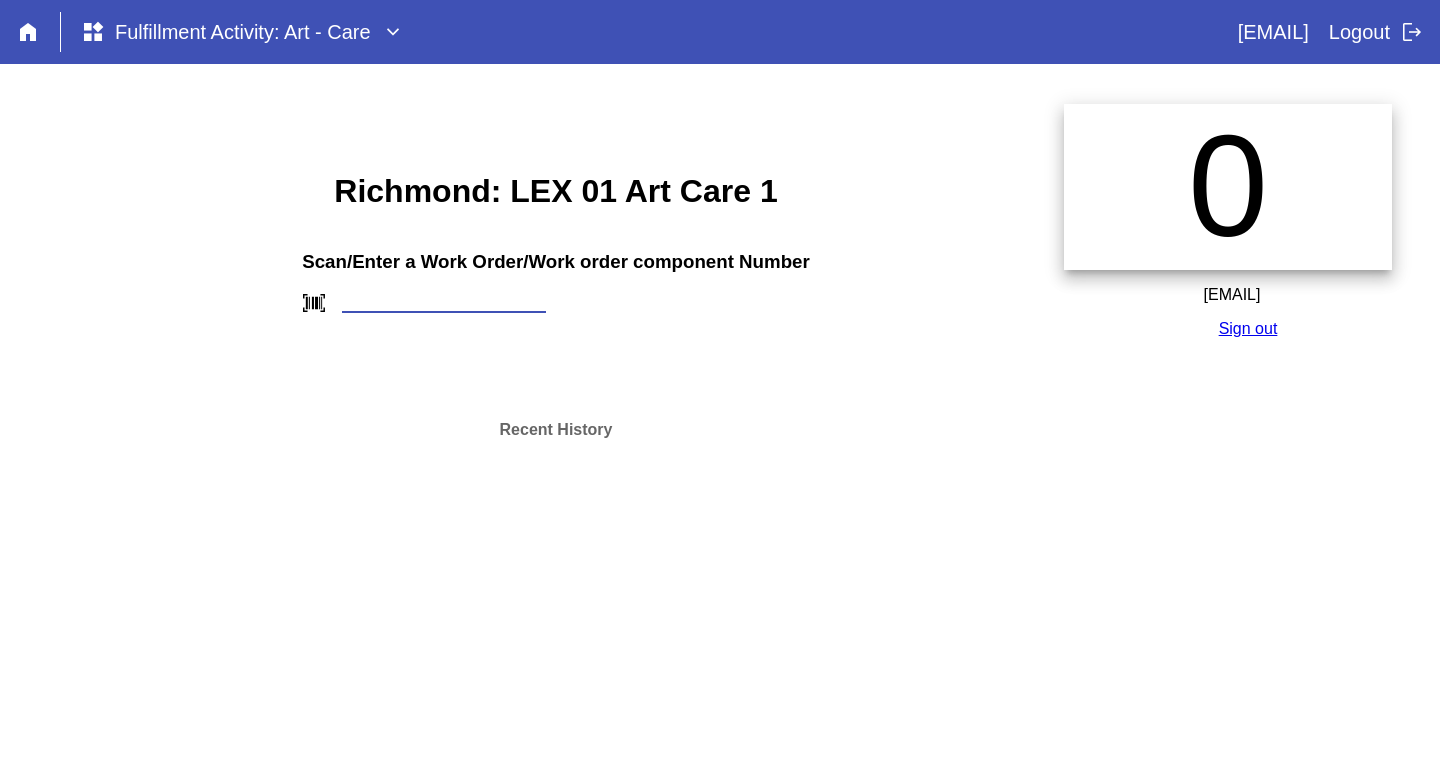 paste on "W811477362718586" 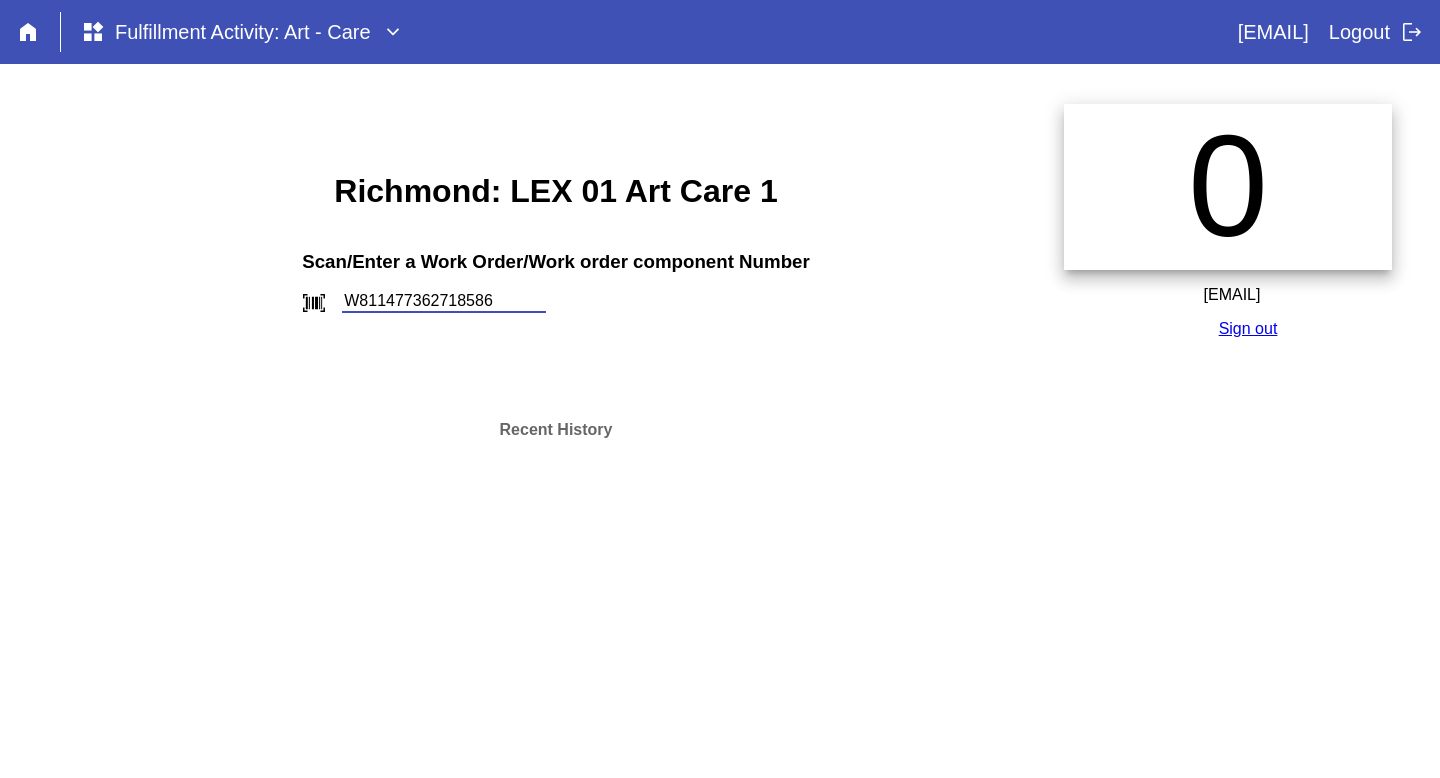 type on "W811477362718586" 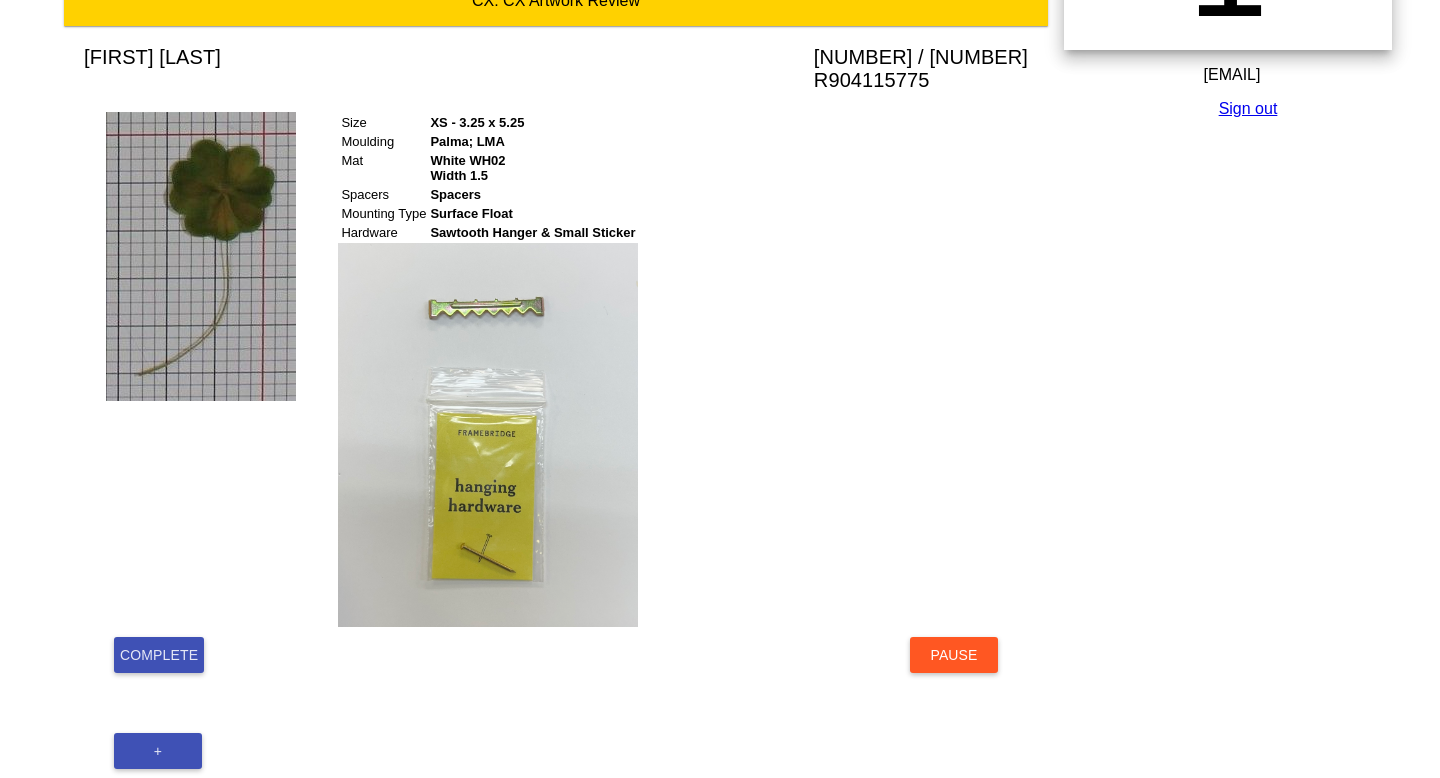 scroll, scrollTop: 221, scrollLeft: 0, axis: vertical 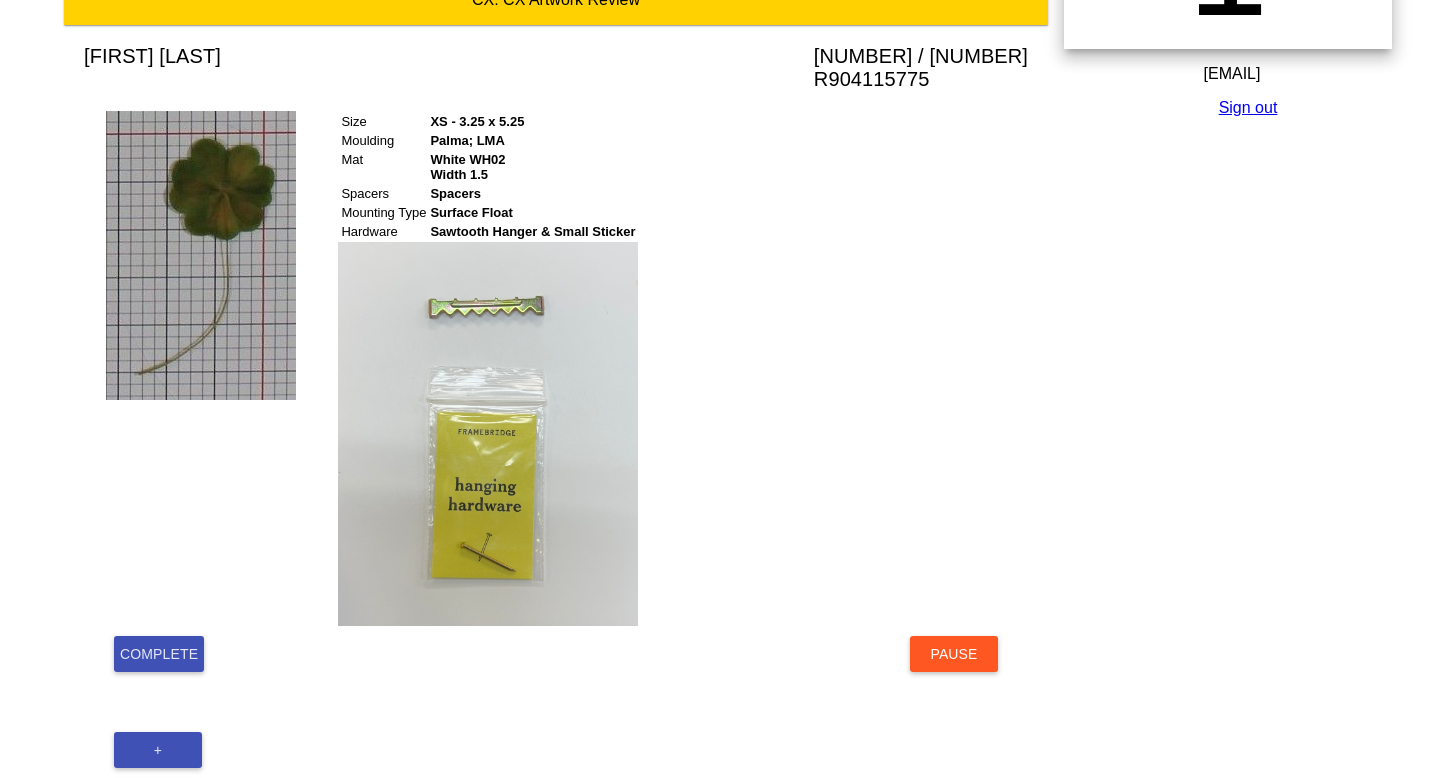 click on "Complete" at bounding box center (159, 654) 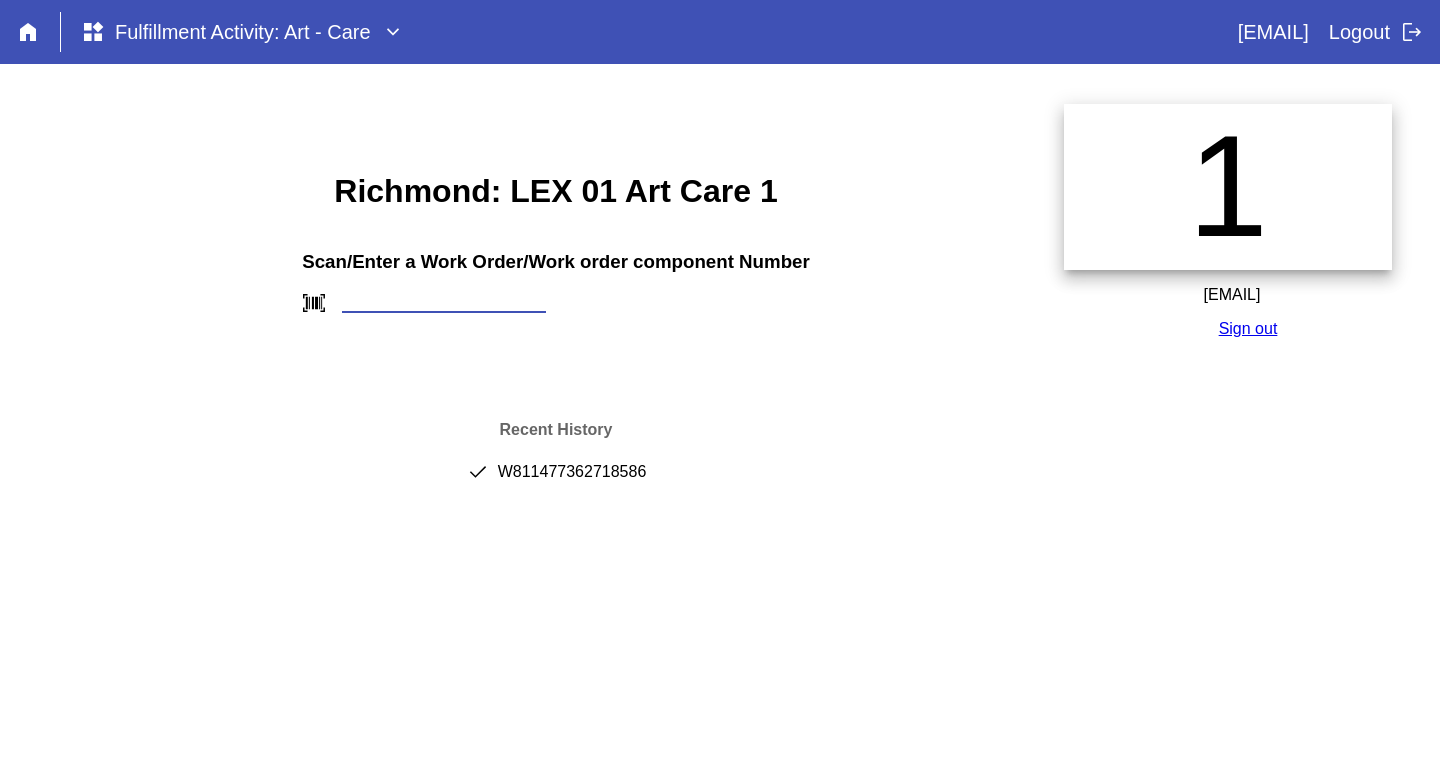 scroll, scrollTop: 0, scrollLeft: 0, axis: both 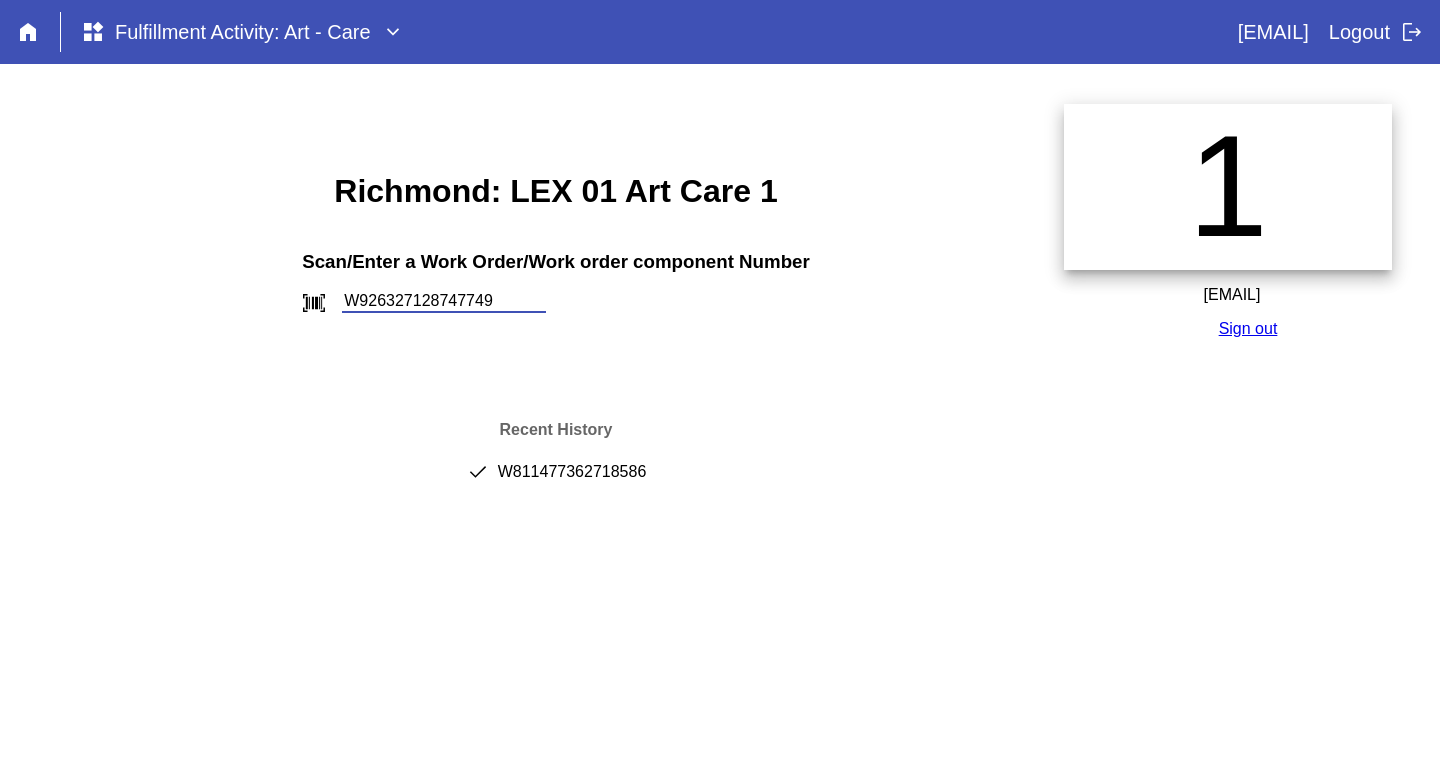 type on "W926327128747749" 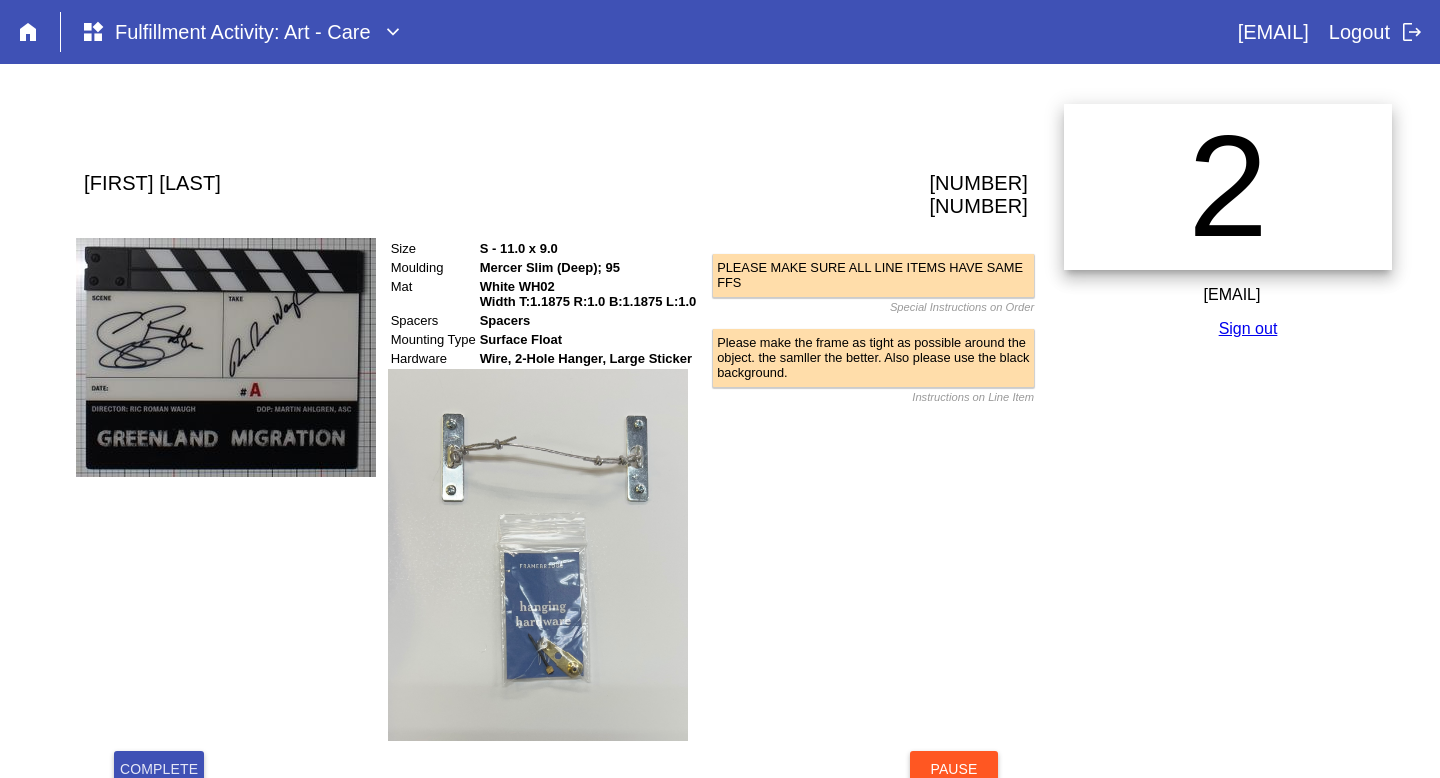 scroll, scrollTop: 0, scrollLeft: 0, axis: both 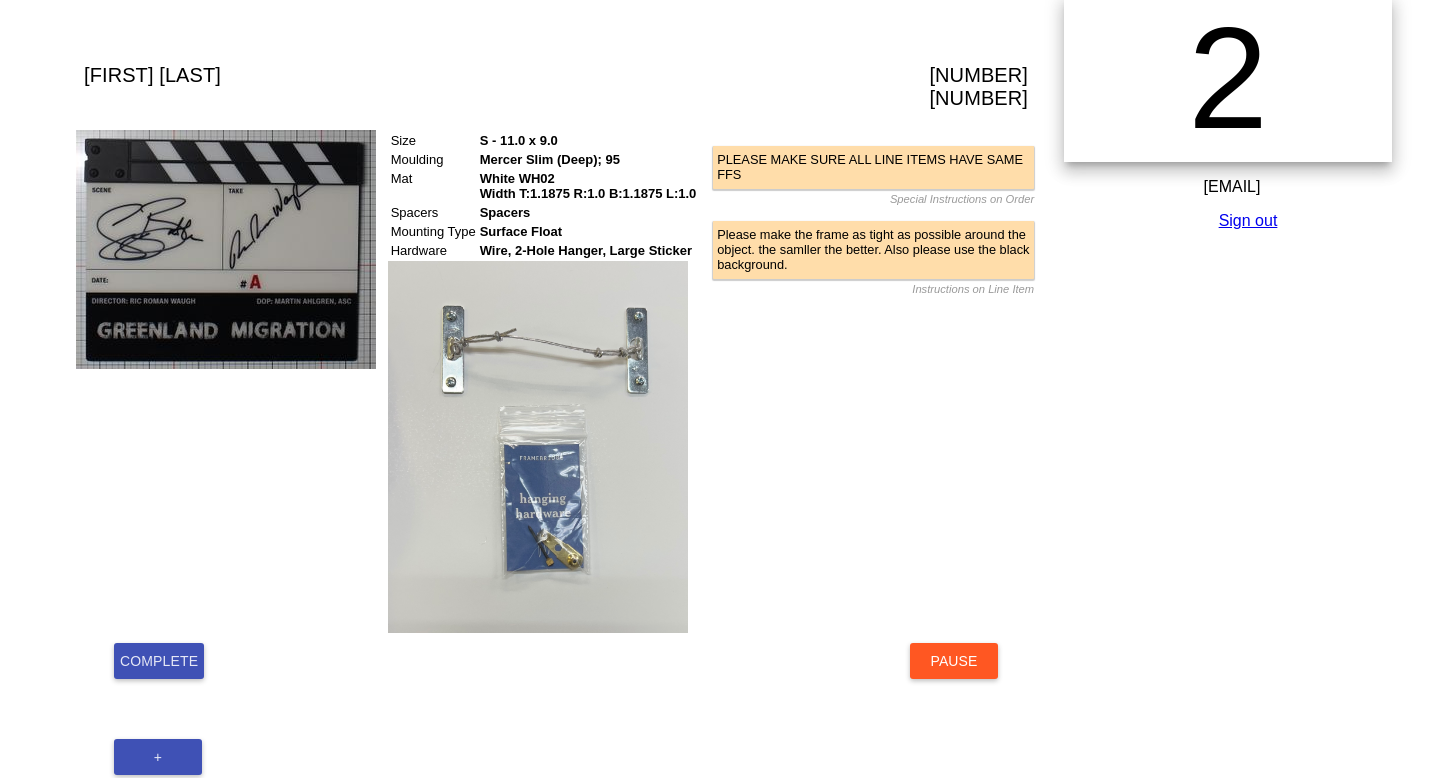 click on "Complete" at bounding box center (159, 661) 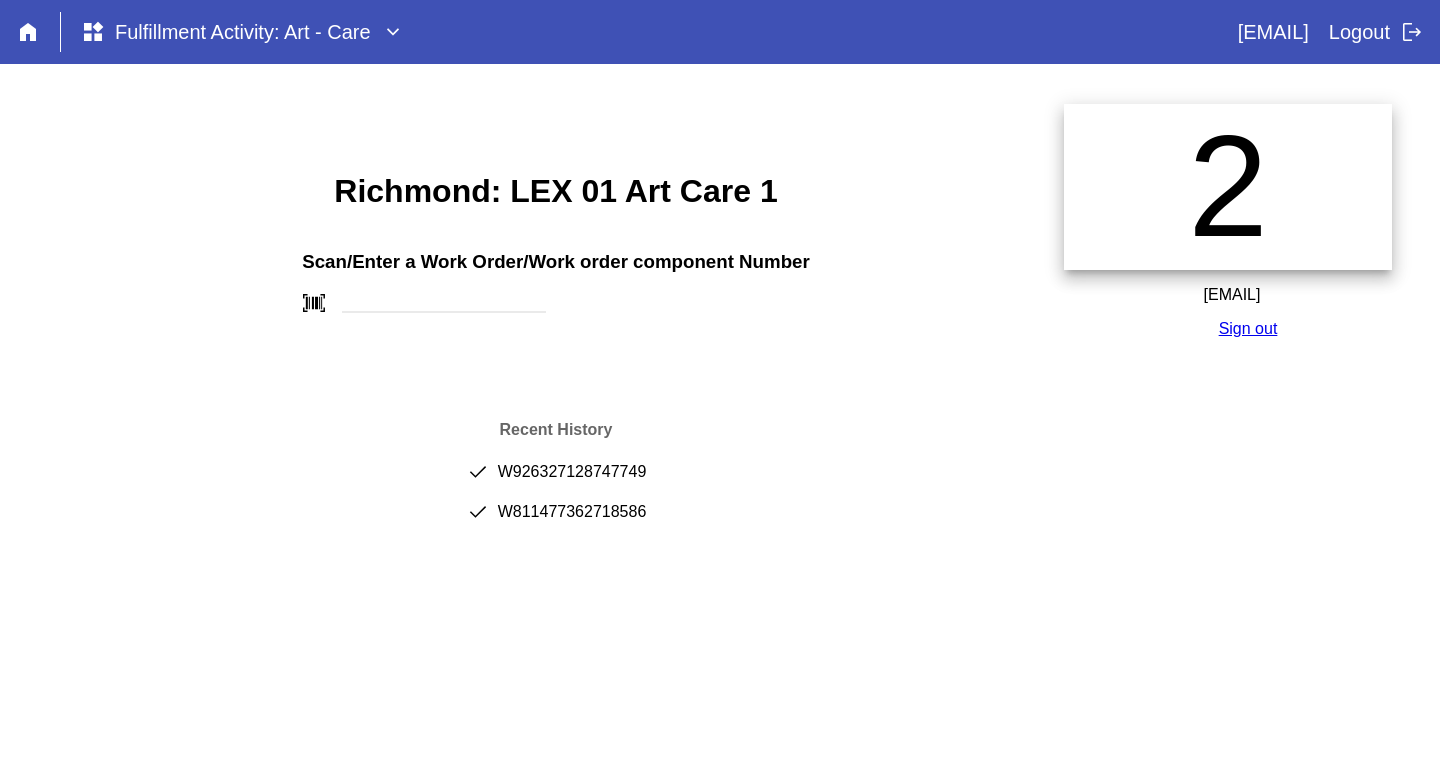 scroll, scrollTop: 0, scrollLeft: 0, axis: both 